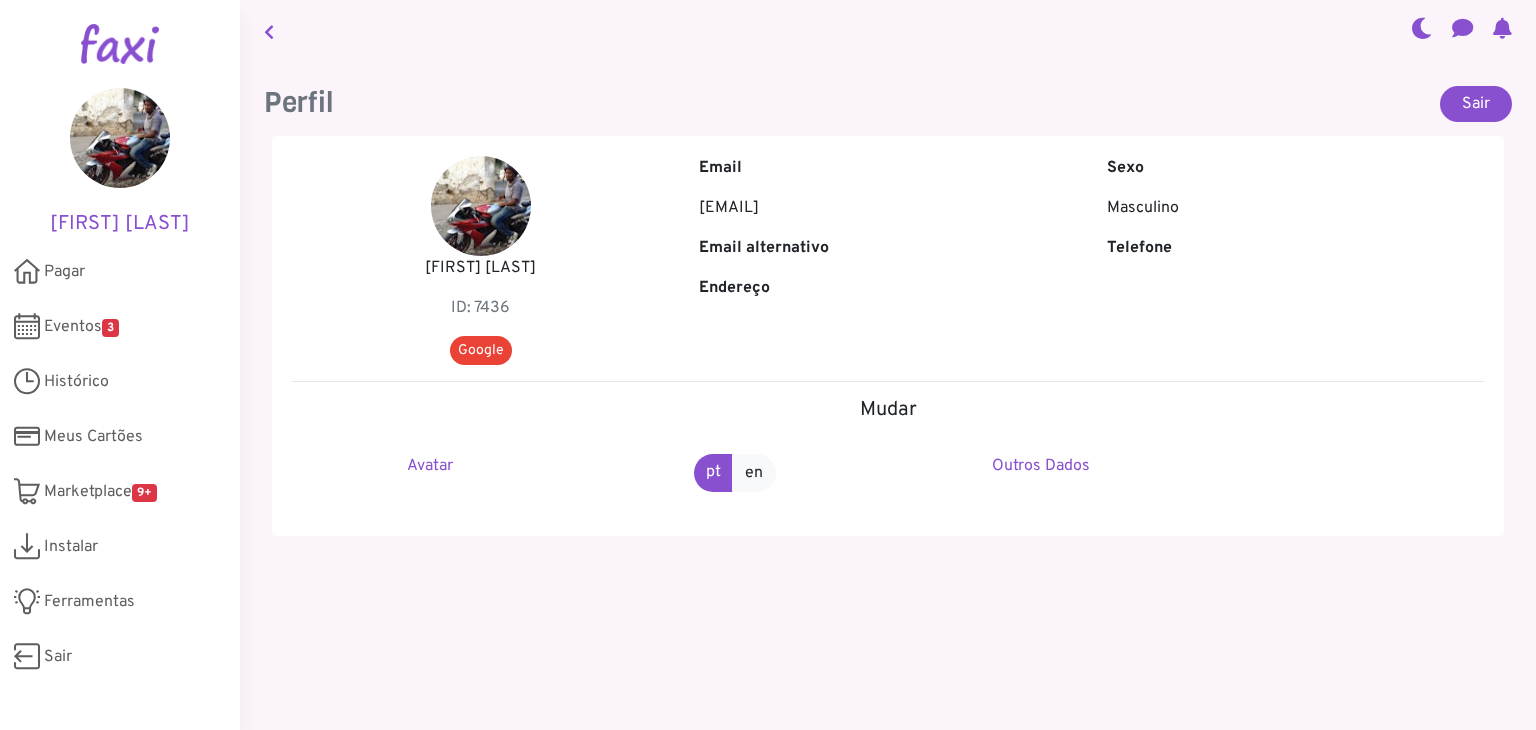 scroll, scrollTop: 0, scrollLeft: 0, axis: both 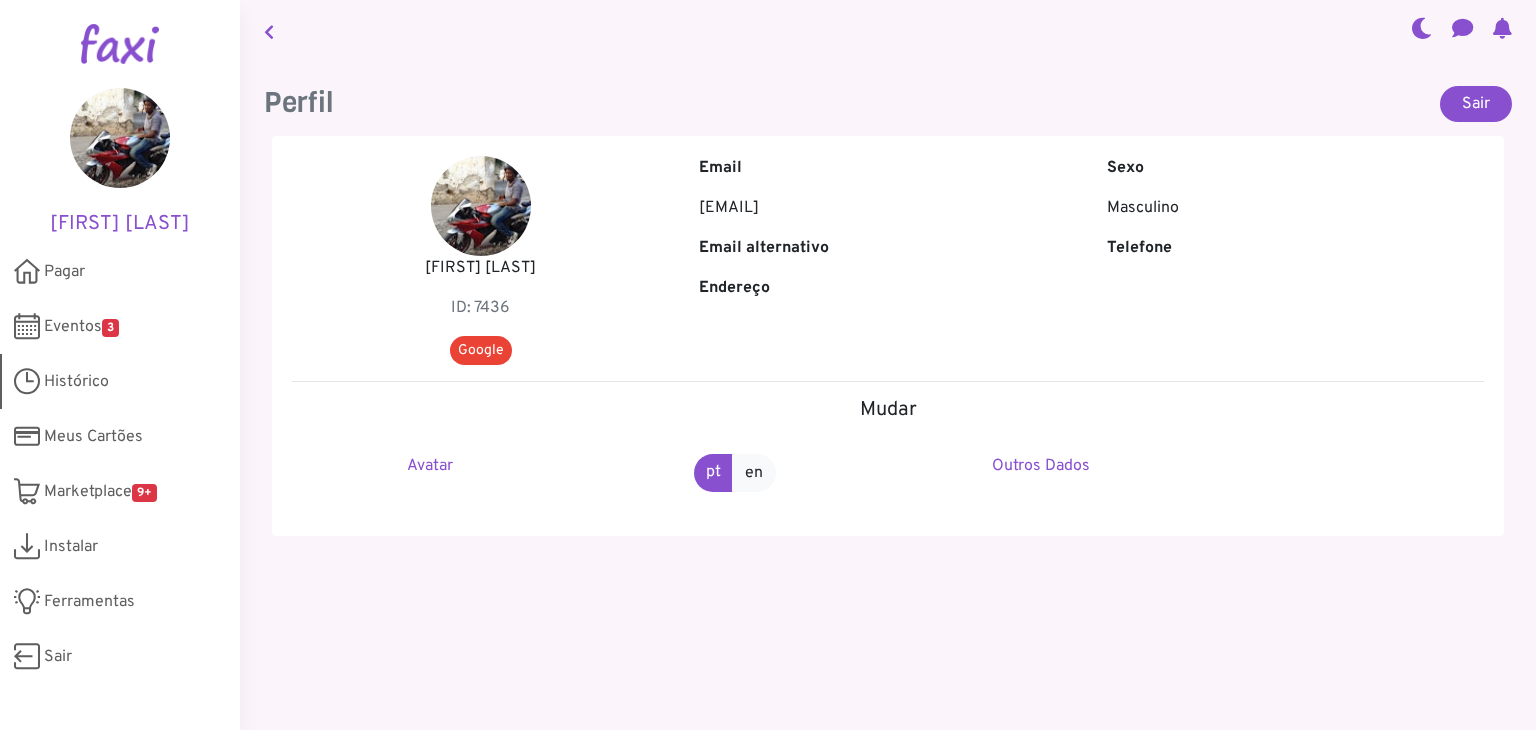 click on "Histórico" at bounding box center [120, 381] 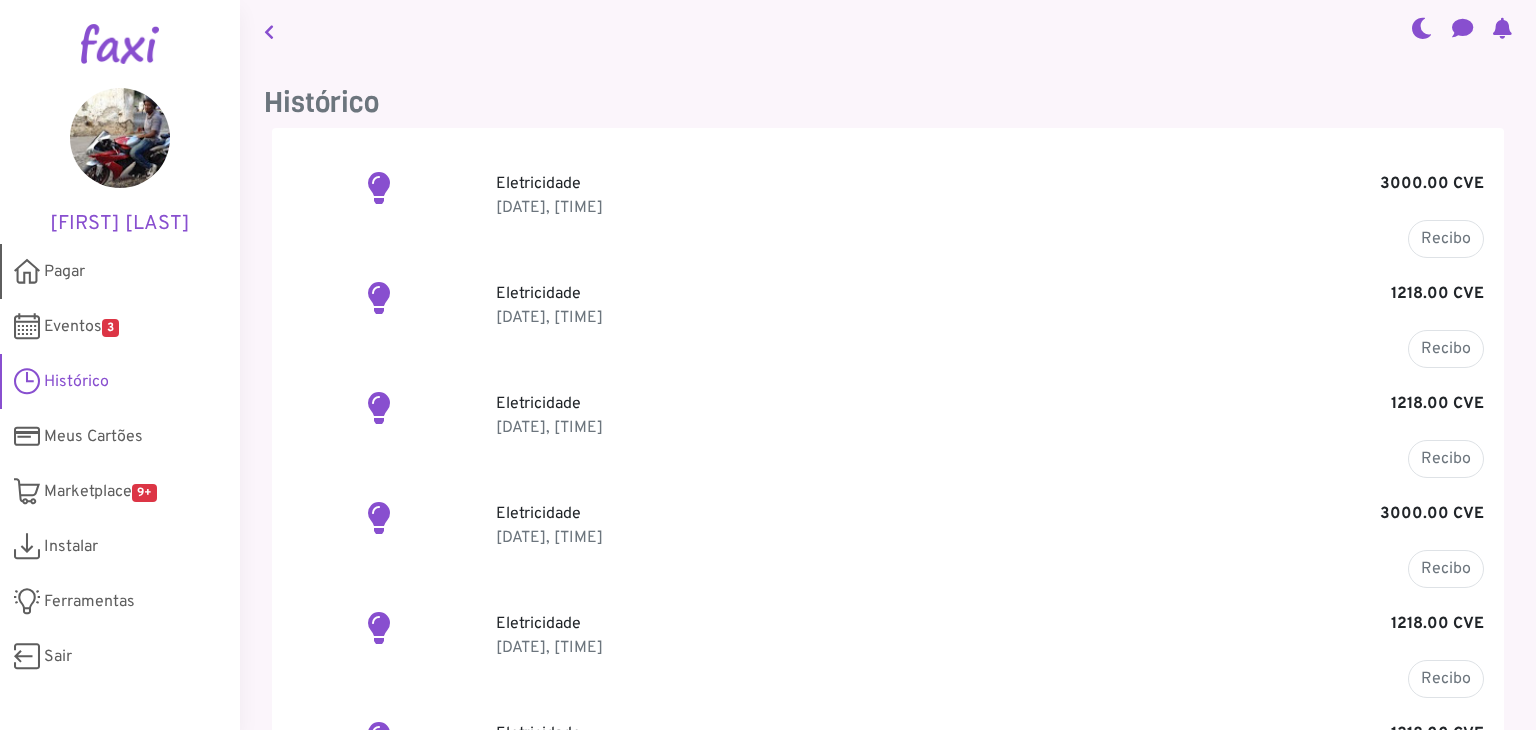 click on "Pagar" at bounding box center [120, 271] 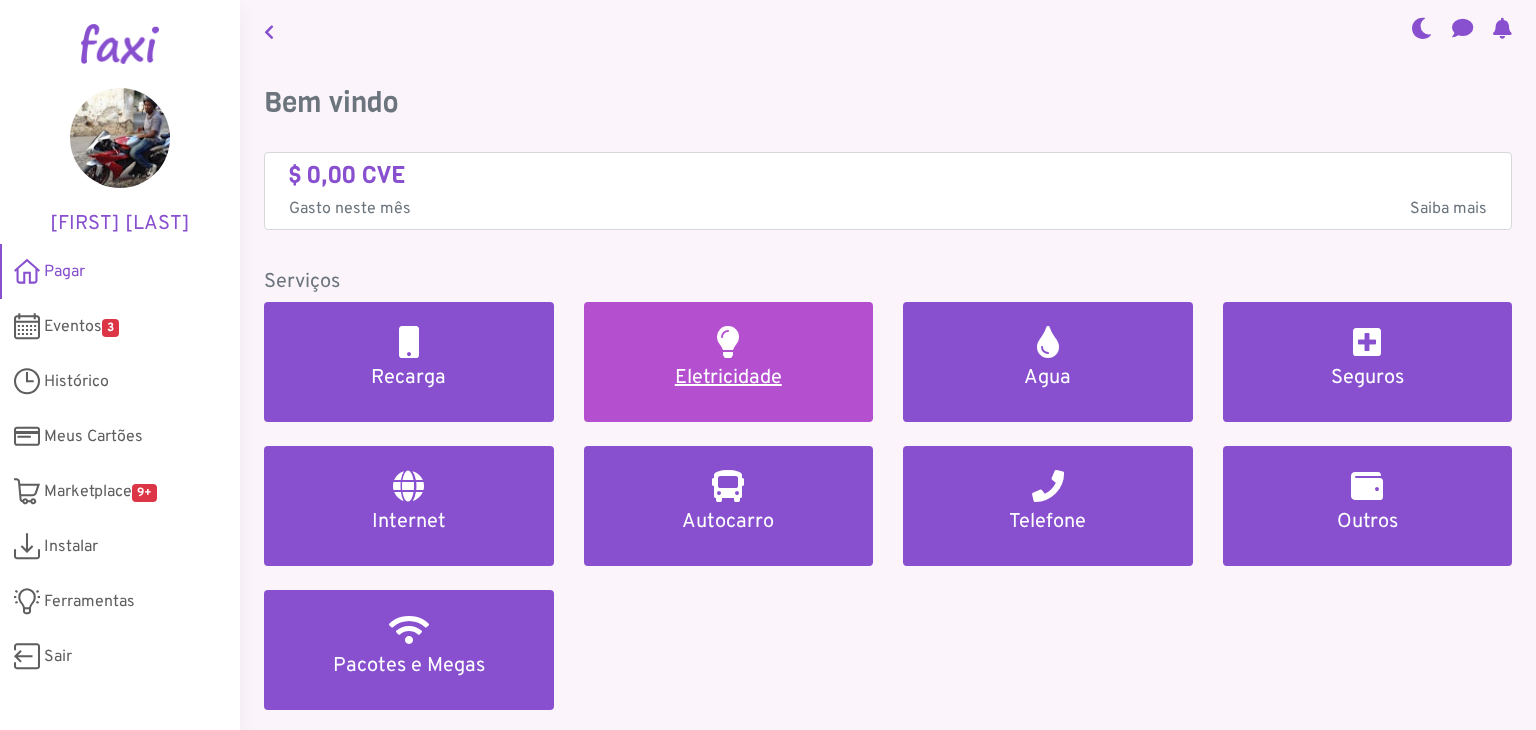 click on "Eletricidade" at bounding box center [729, 378] 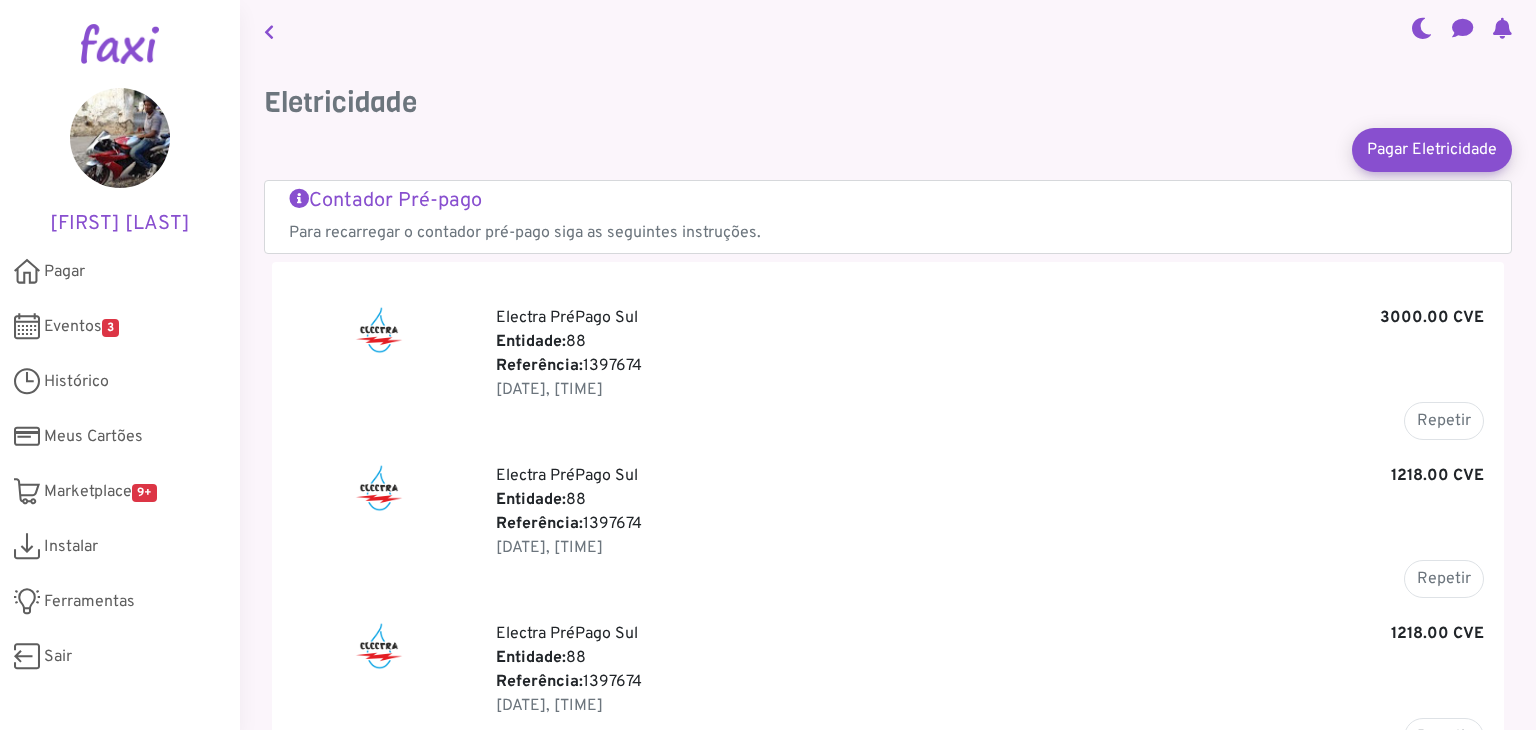 click on "Referência:   1397674" at bounding box center (990, 366) 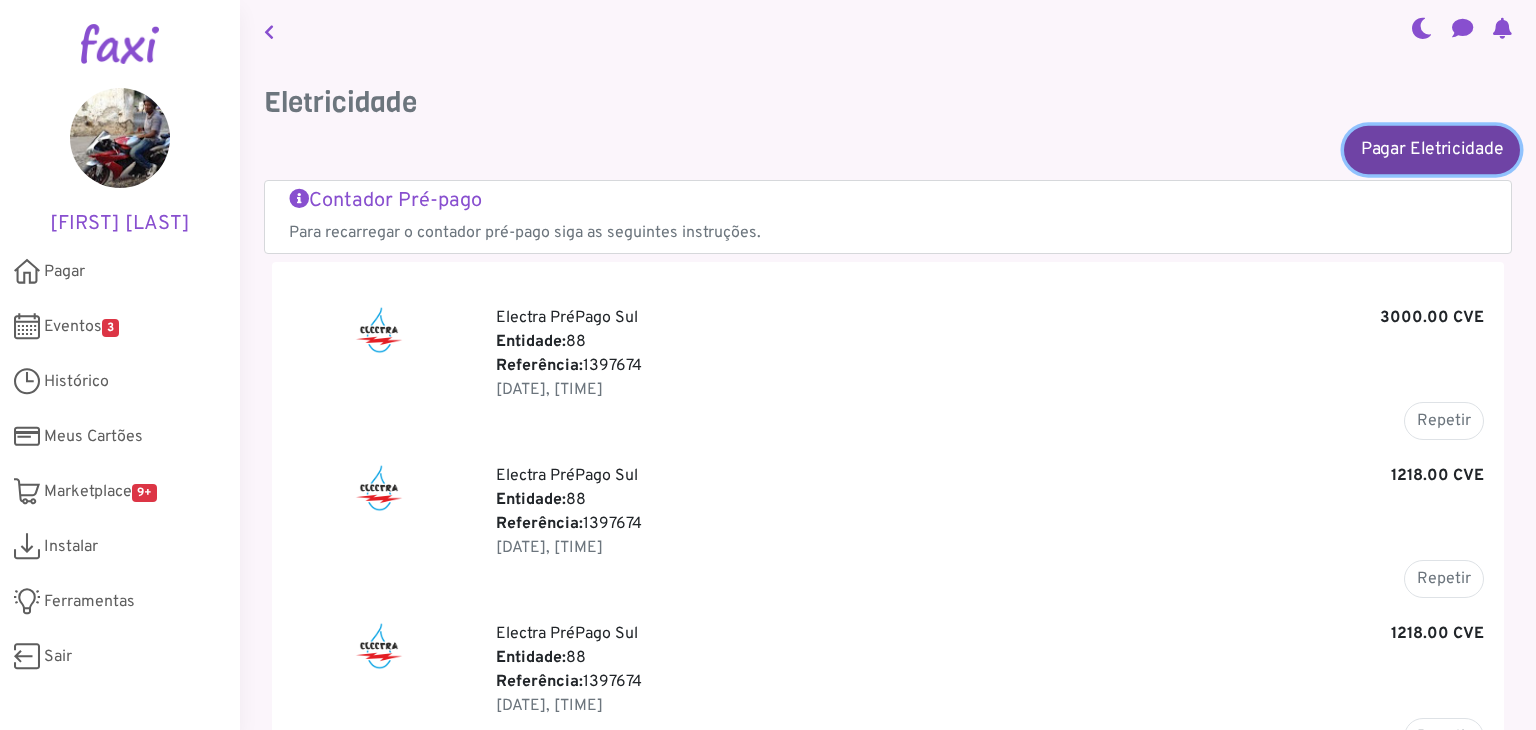 click on "Pagar
Eletricidade" at bounding box center [1432, 149] 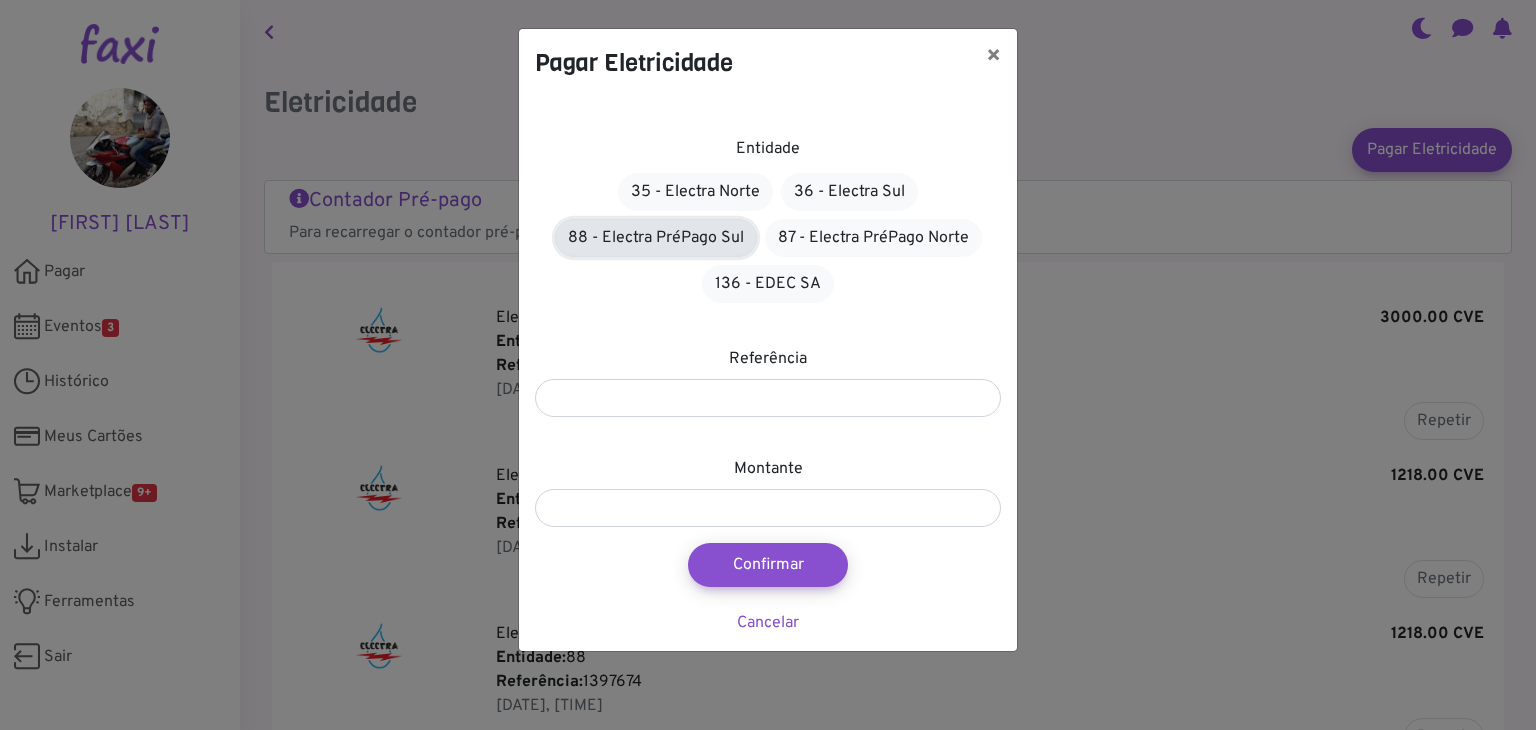 click on "88
-
Electra PréPago Sul" at bounding box center (656, 238) 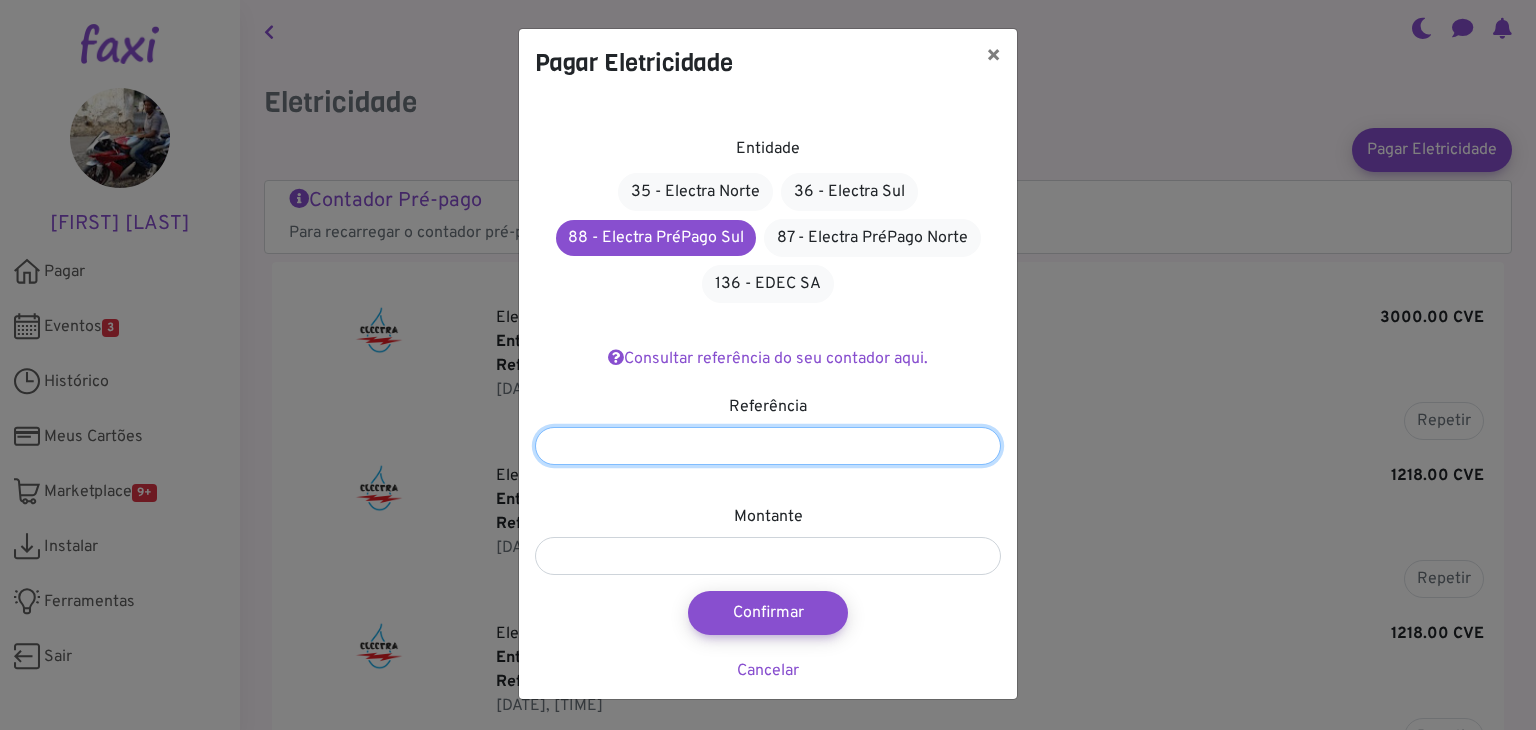 click at bounding box center (768, 446) 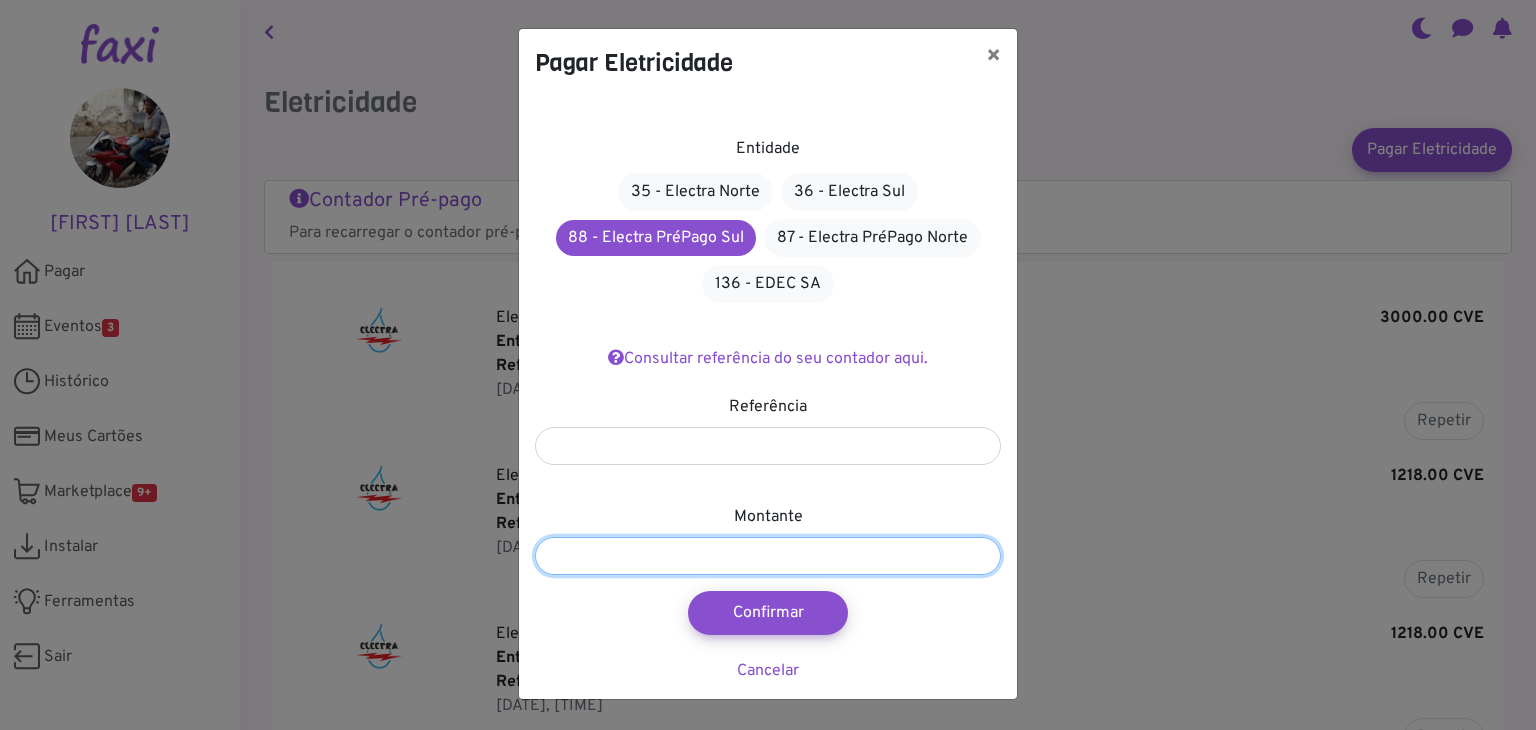click at bounding box center [768, 556] 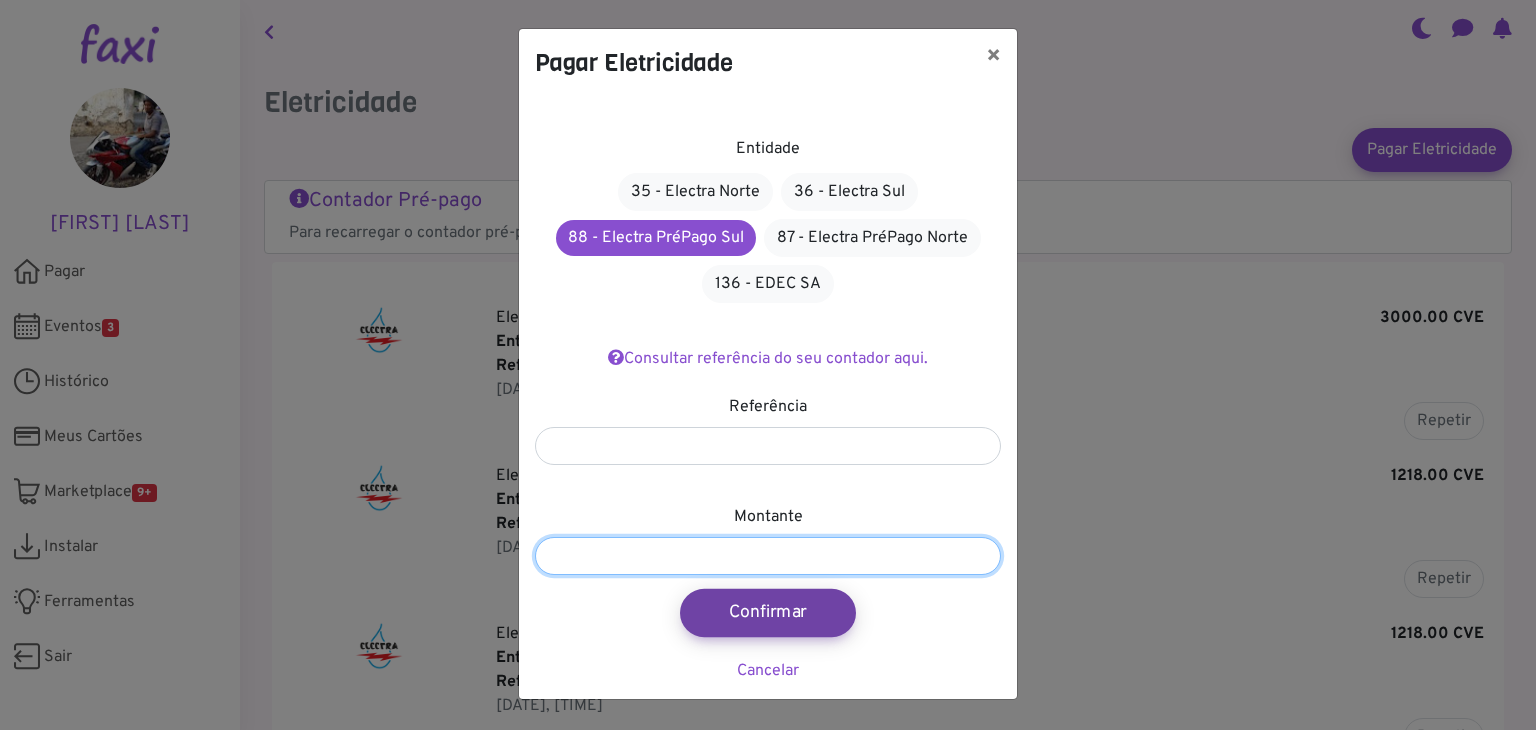 type on "****" 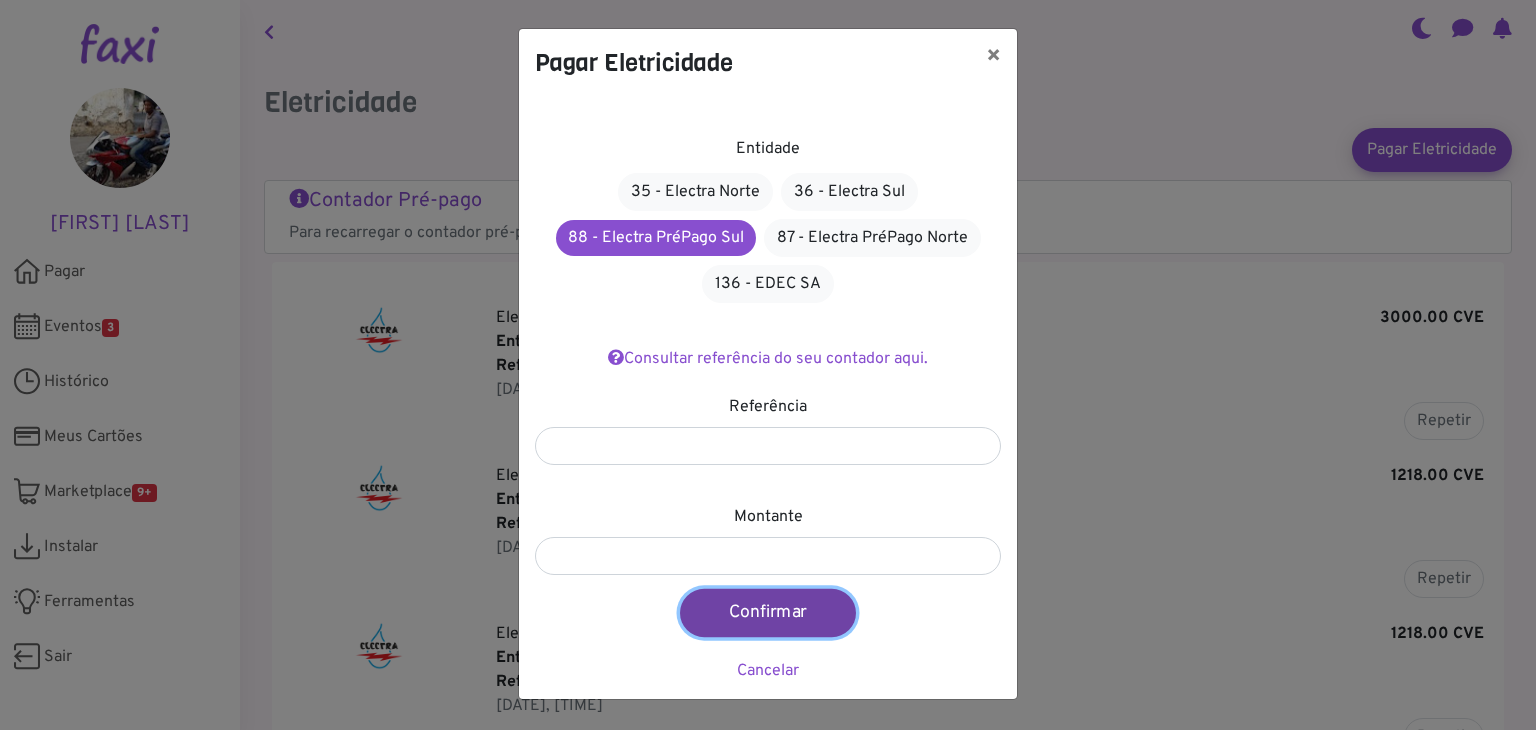 click on "Confirmar" at bounding box center [768, 613] 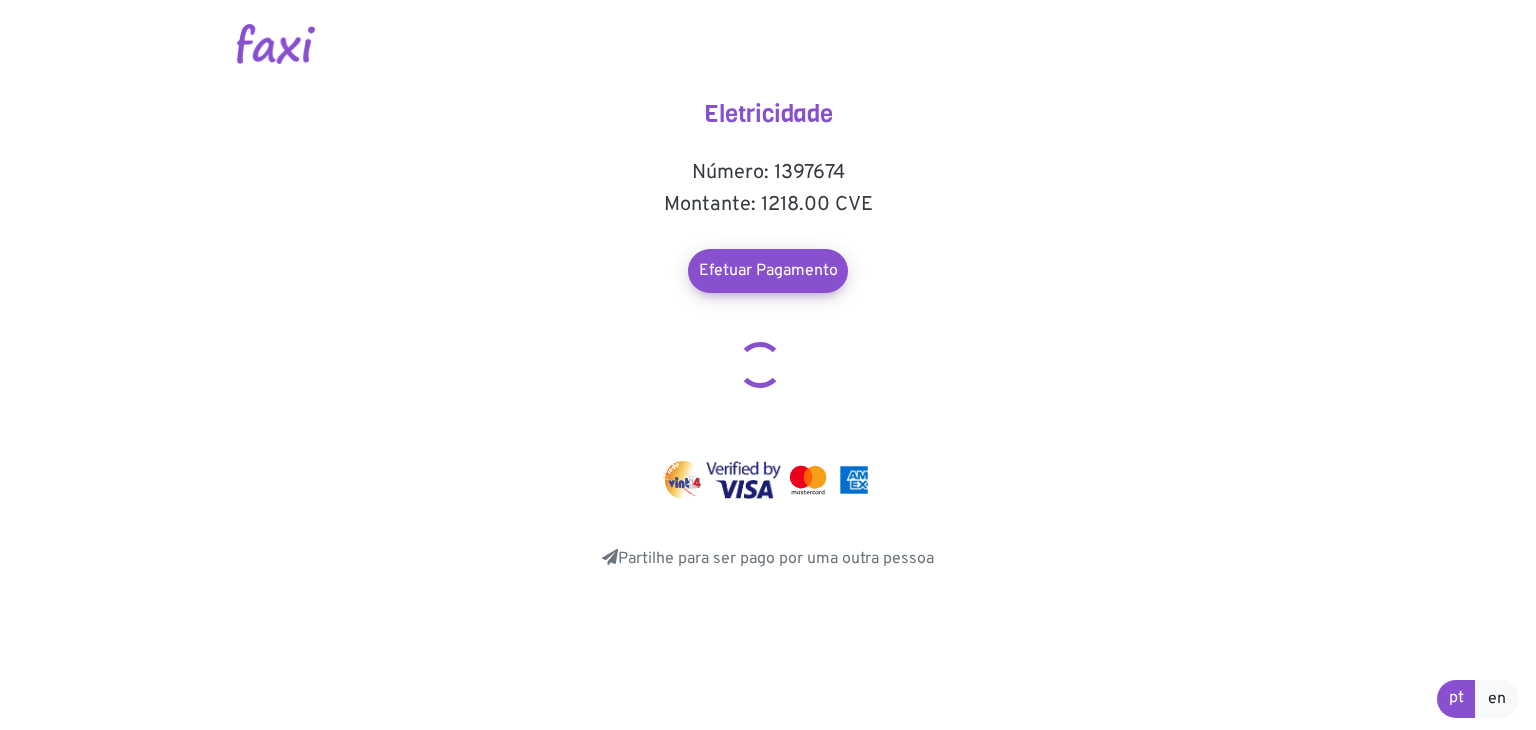 scroll, scrollTop: 0, scrollLeft: 0, axis: both 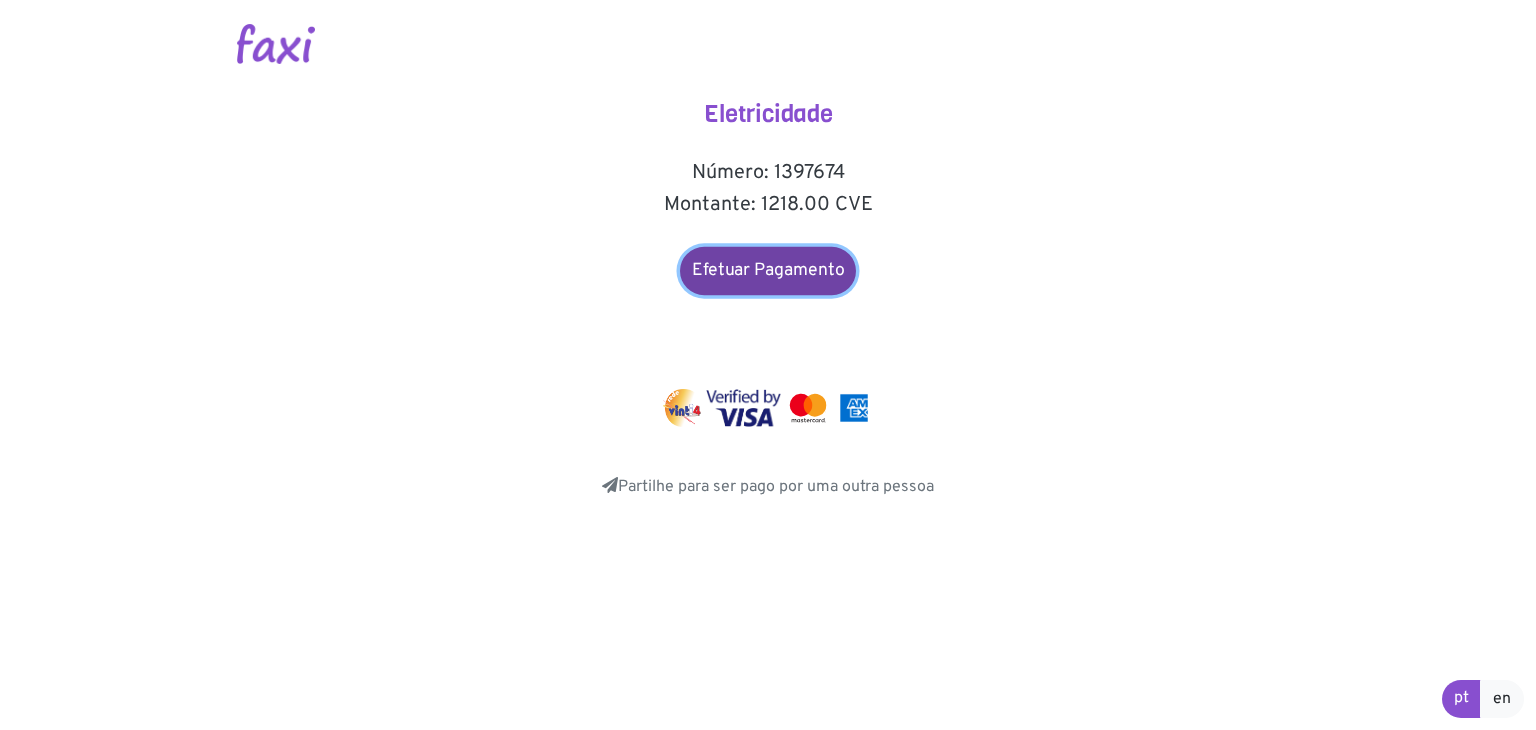 click on "Efetuar Pagamento" at bounding box center (768, 271) 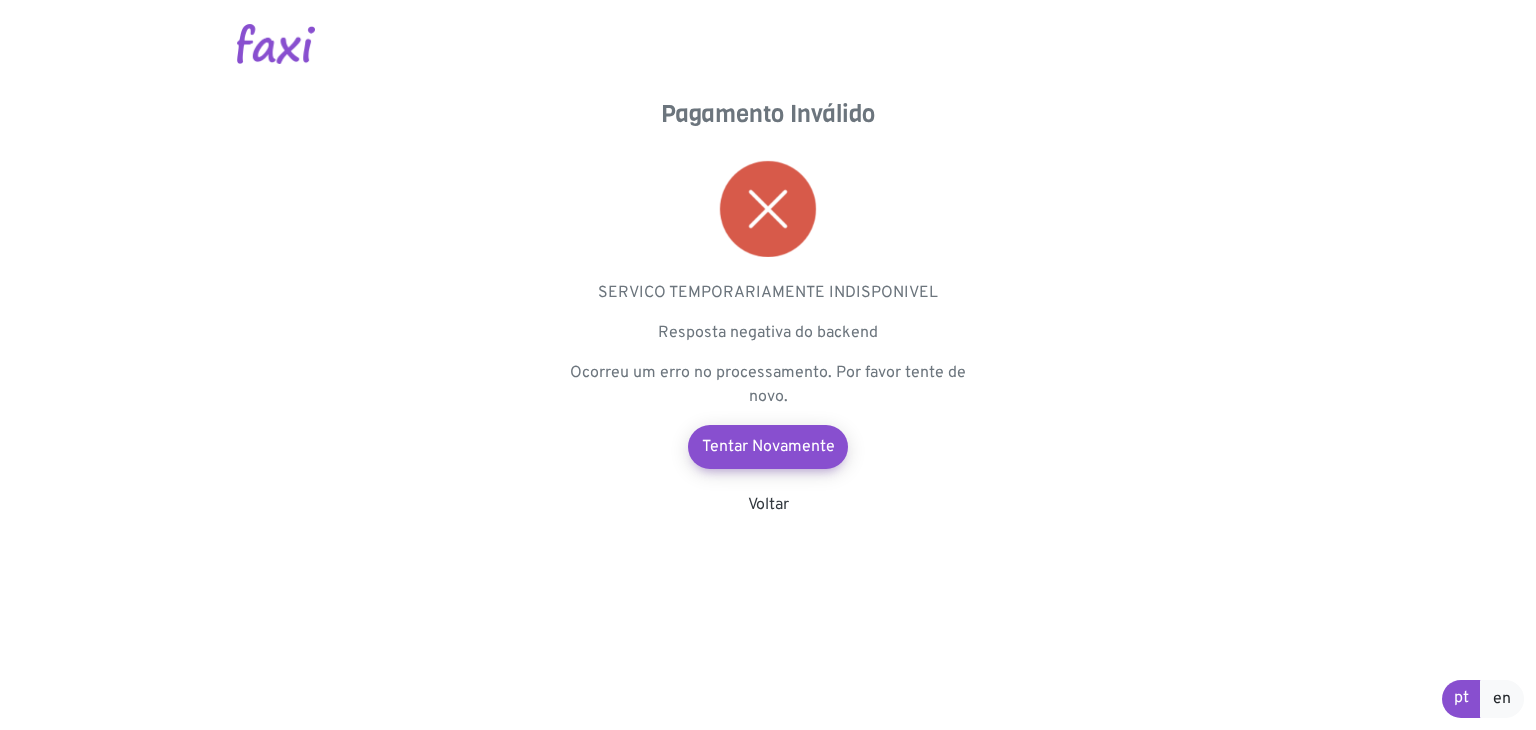scroll, scrollTop: 0, scrollLeft: 0, axis: both 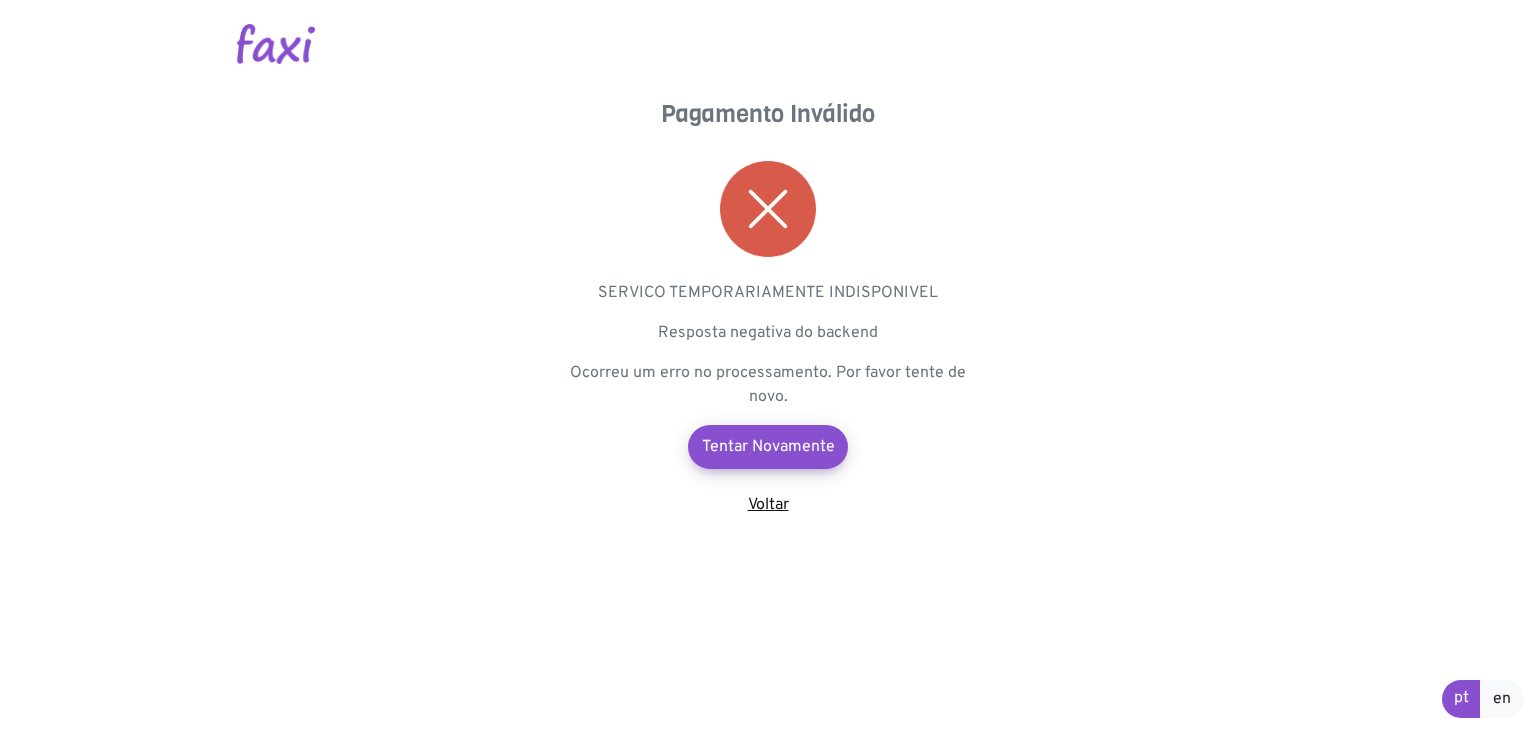 click on "Voltar" at bounding box center [768, 505] 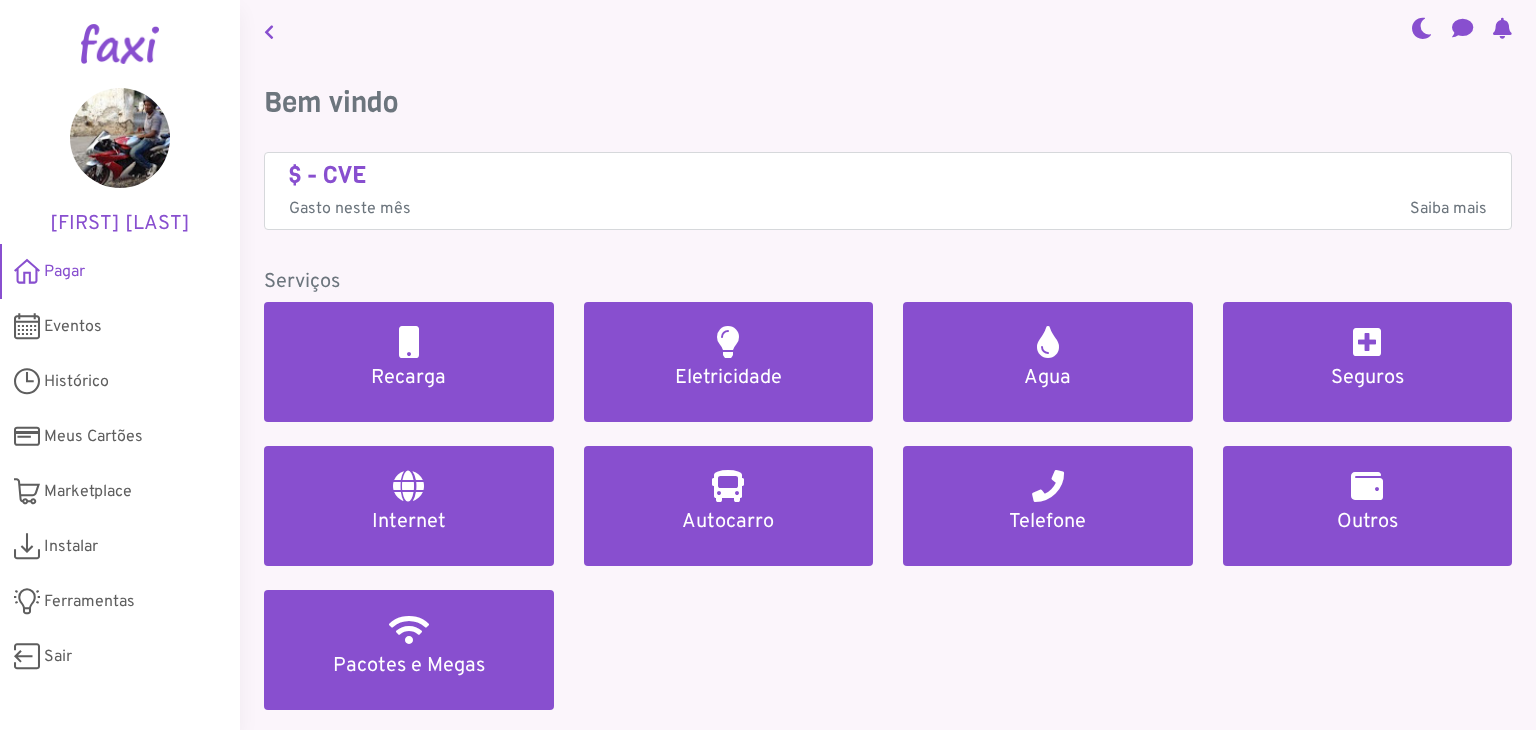 scroll, scrollTop: 0, scrollLeft: 0, axis: both 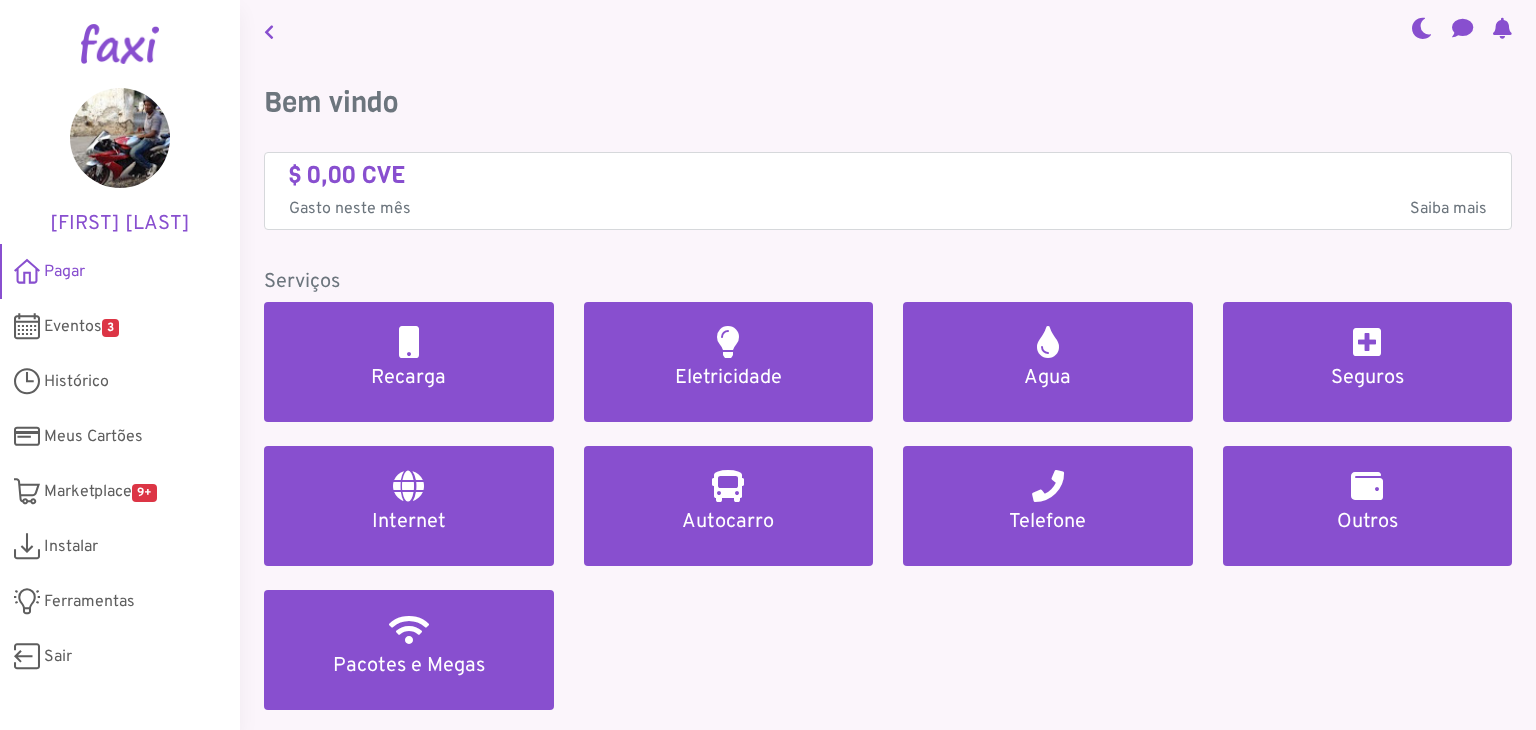 drag, startPoint x: 925, startPoint y: 103, endPoint x: 950, endPoint y: 109, distance: 25.70992 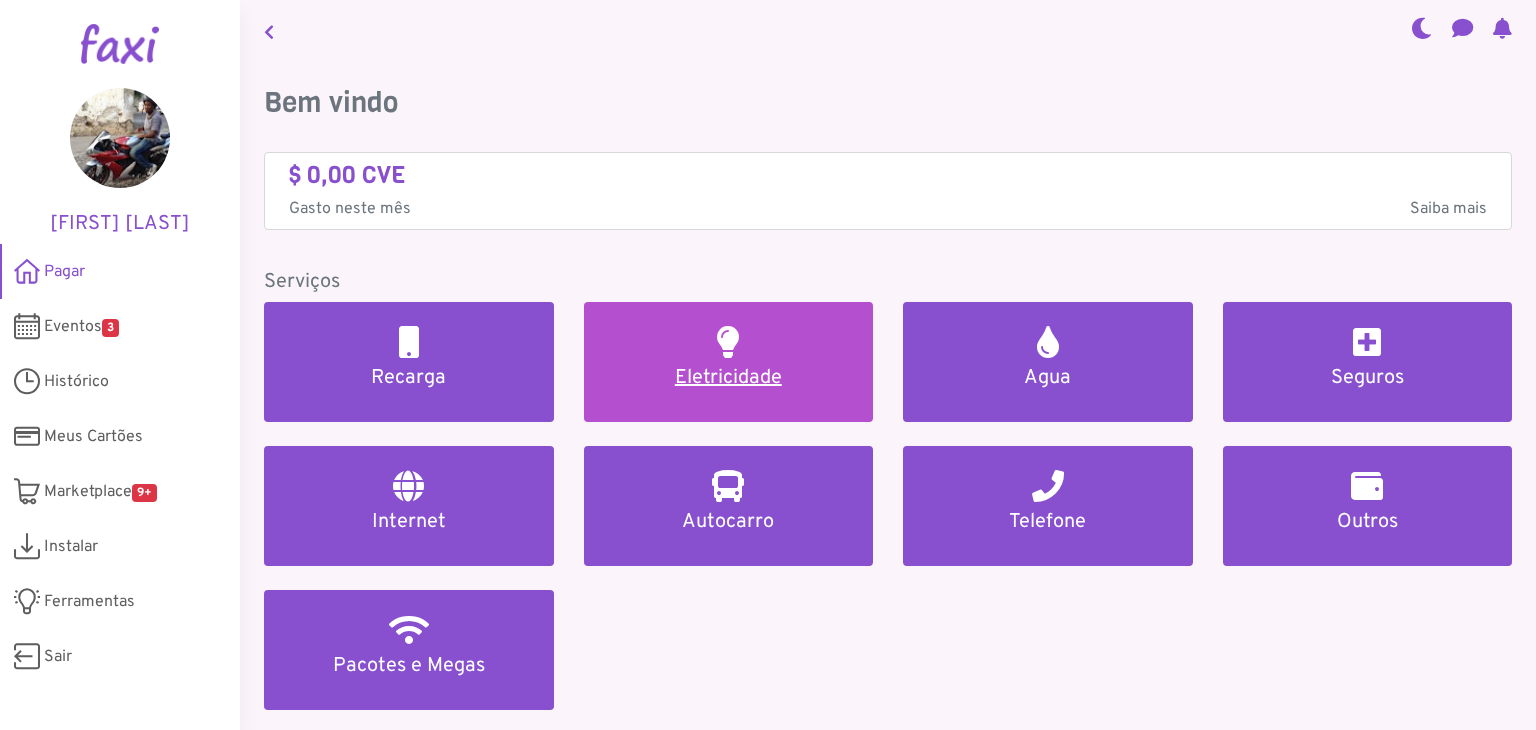 click on "Eletricidade" at bounding box center [729, 378] 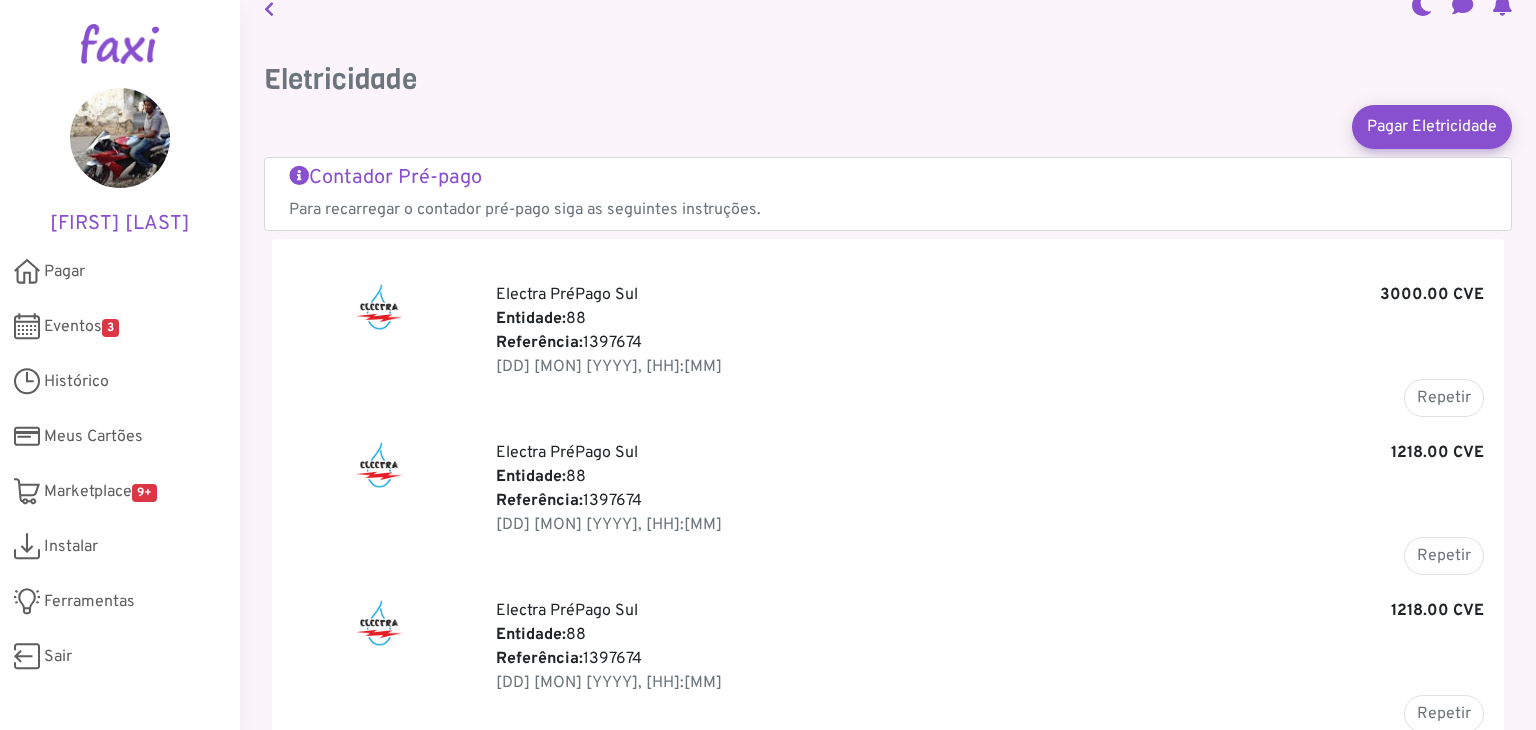scroll, scrollTop: 0, scrollLeft: 0, axis: both 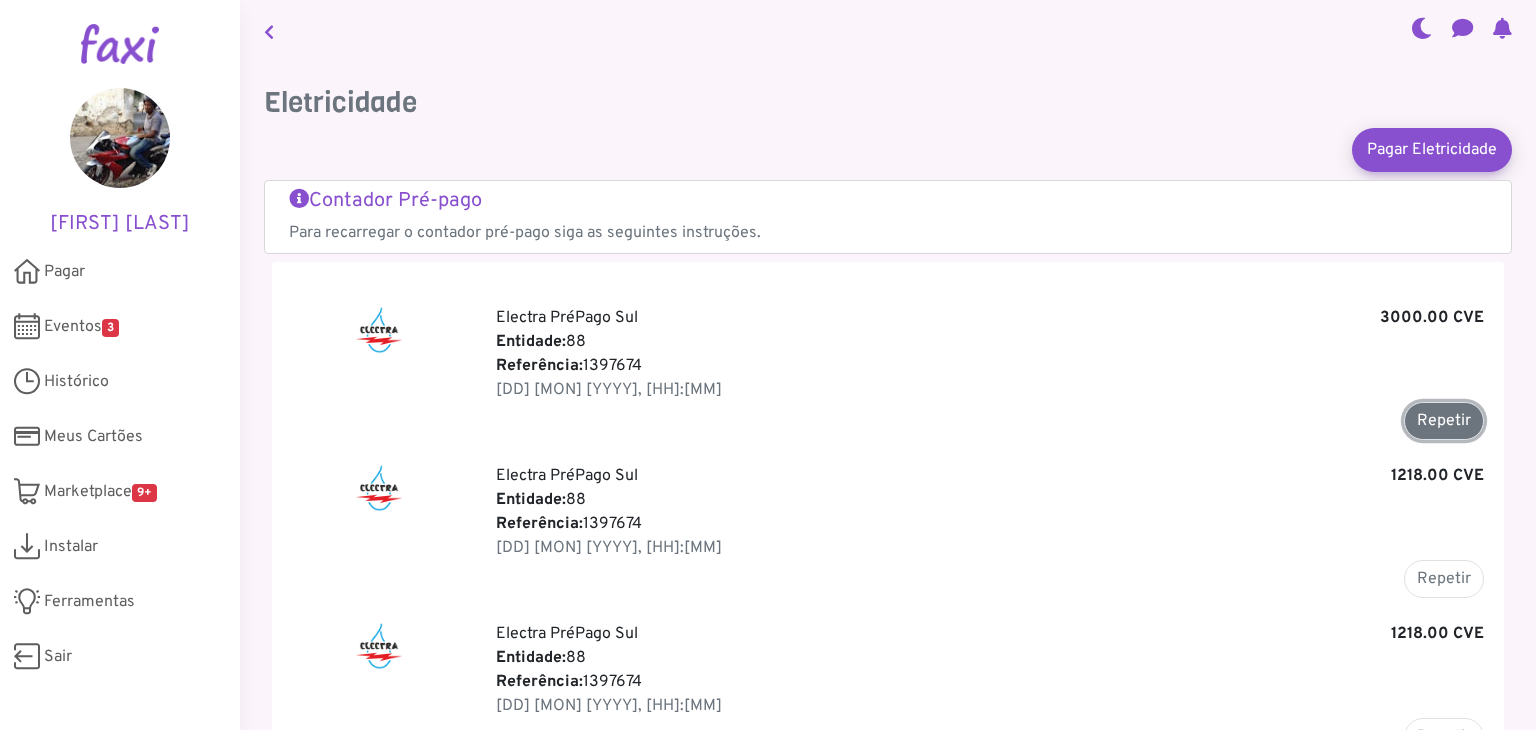 click on "Repetir" at bounding box center [1444, 421] 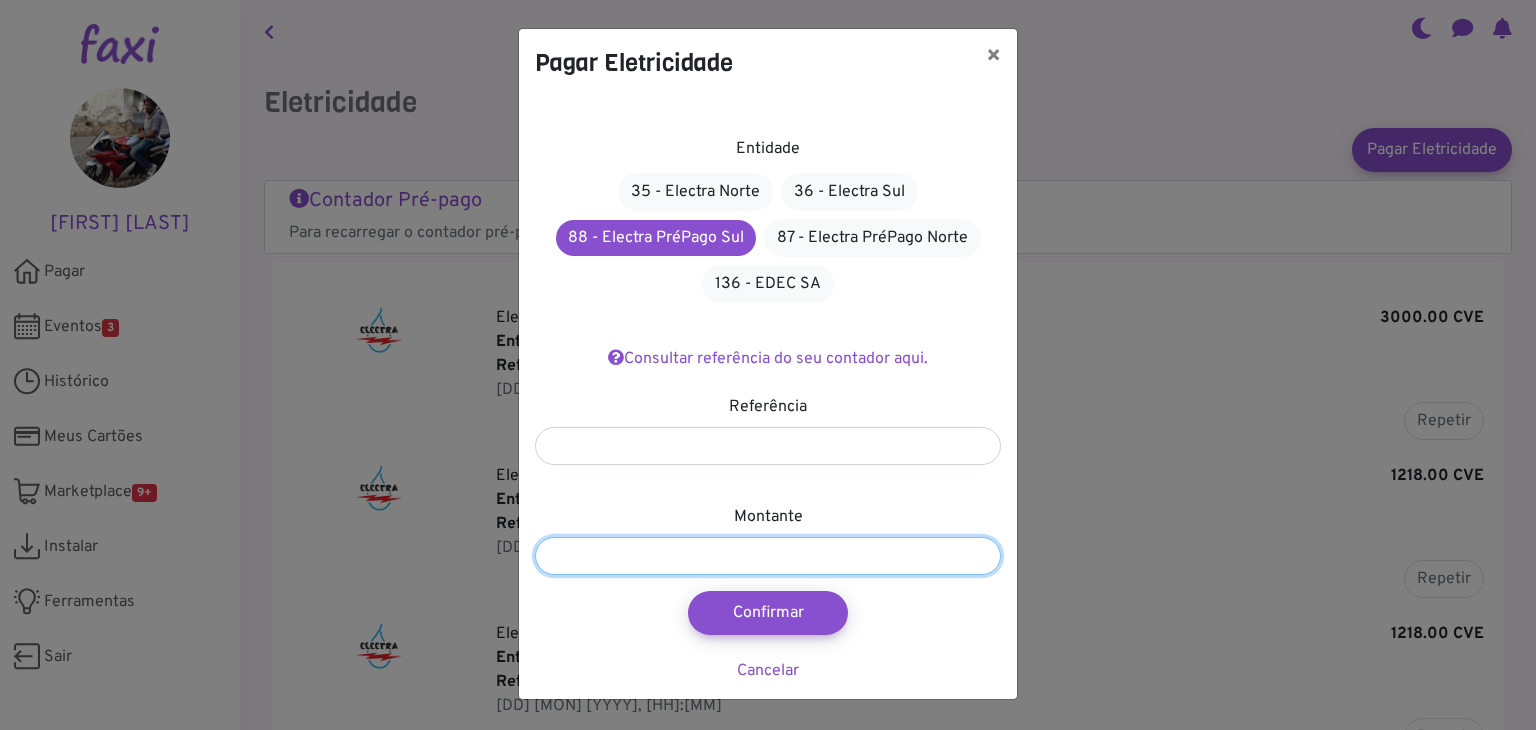 drag, startPoint x: 588, startPoint y: 554, endPoint x: 510, endPoint y: 557, distance: 78.05767 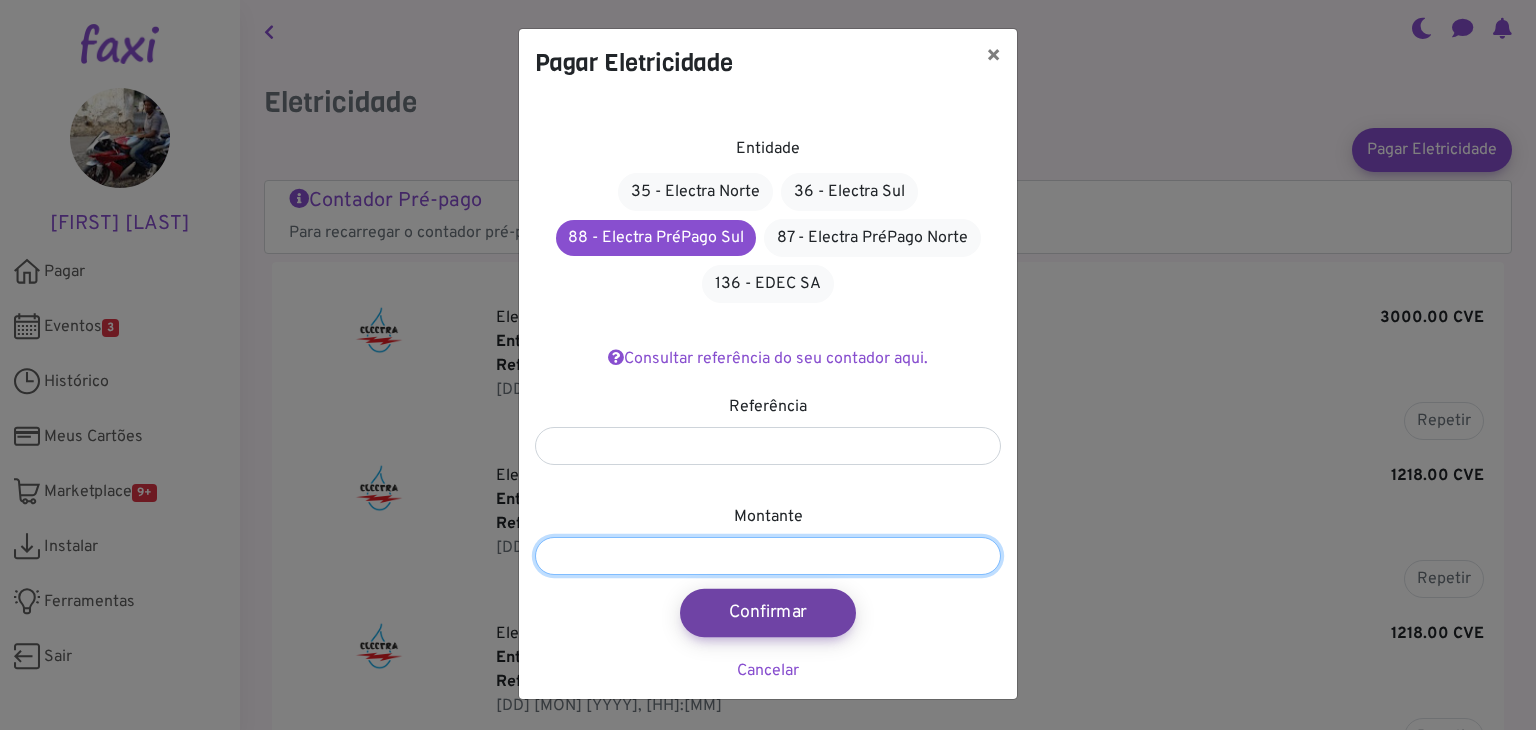 type on "*******" 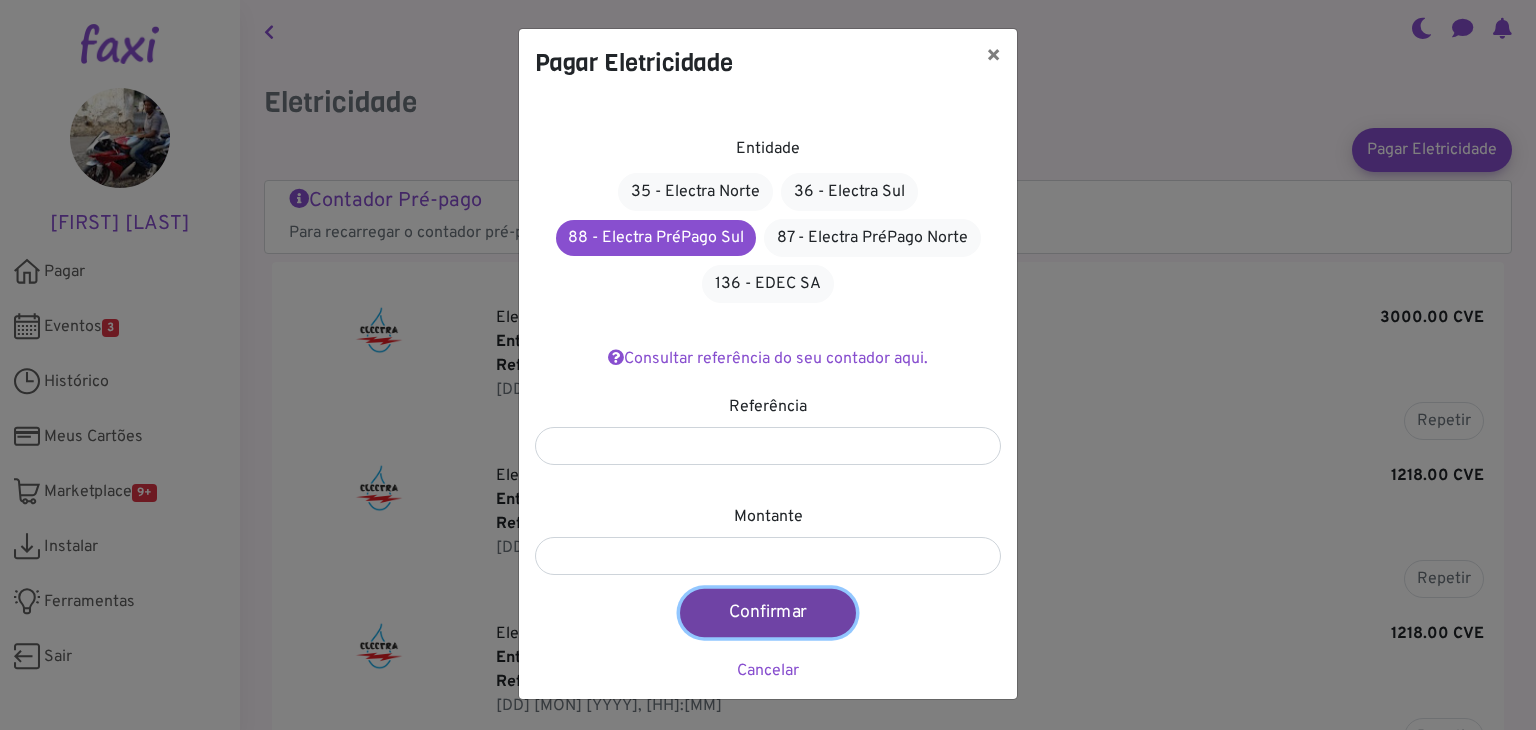 click on "Confirmar" at bounding box center [768, 613] 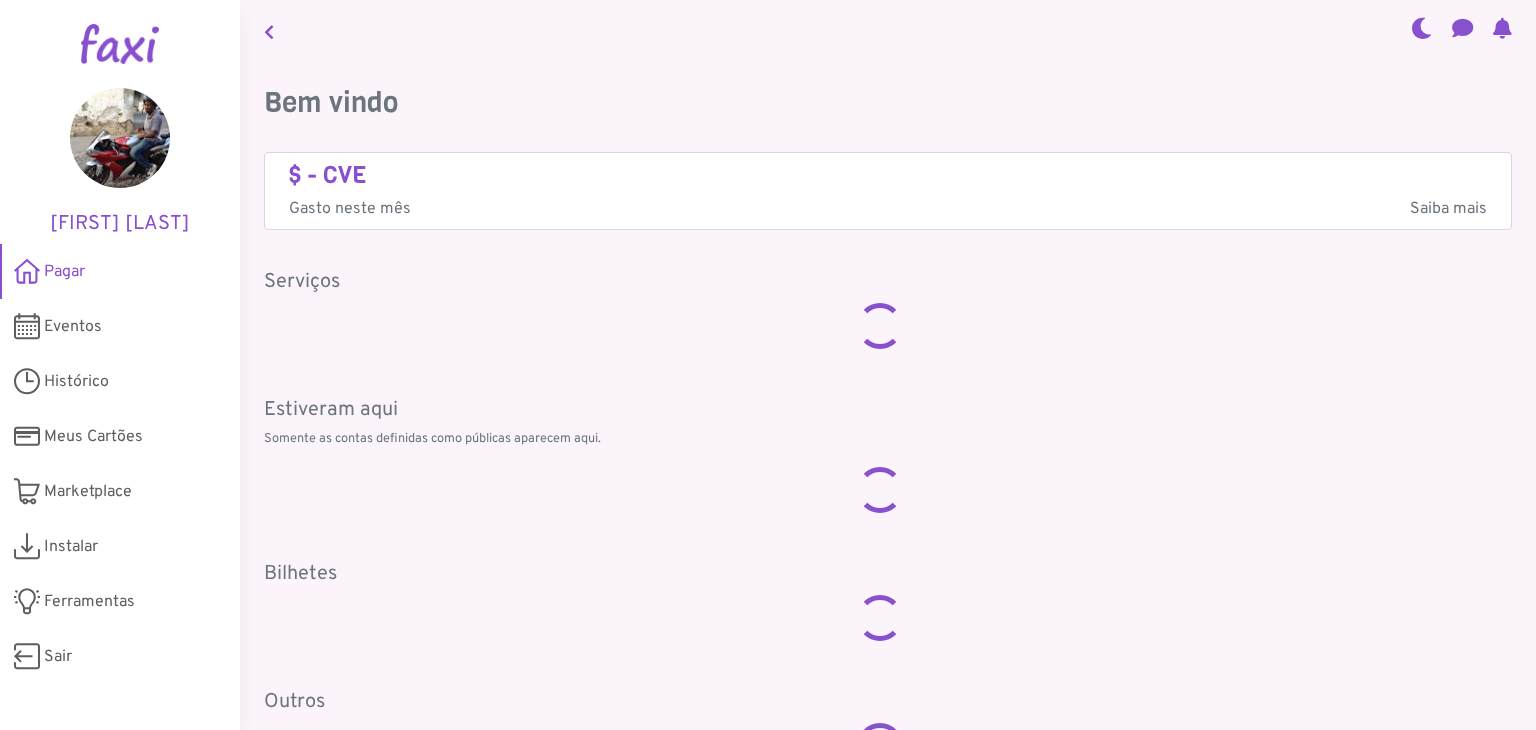 scroll, scrollTop: 0, scrollLeft: 0, axis: both 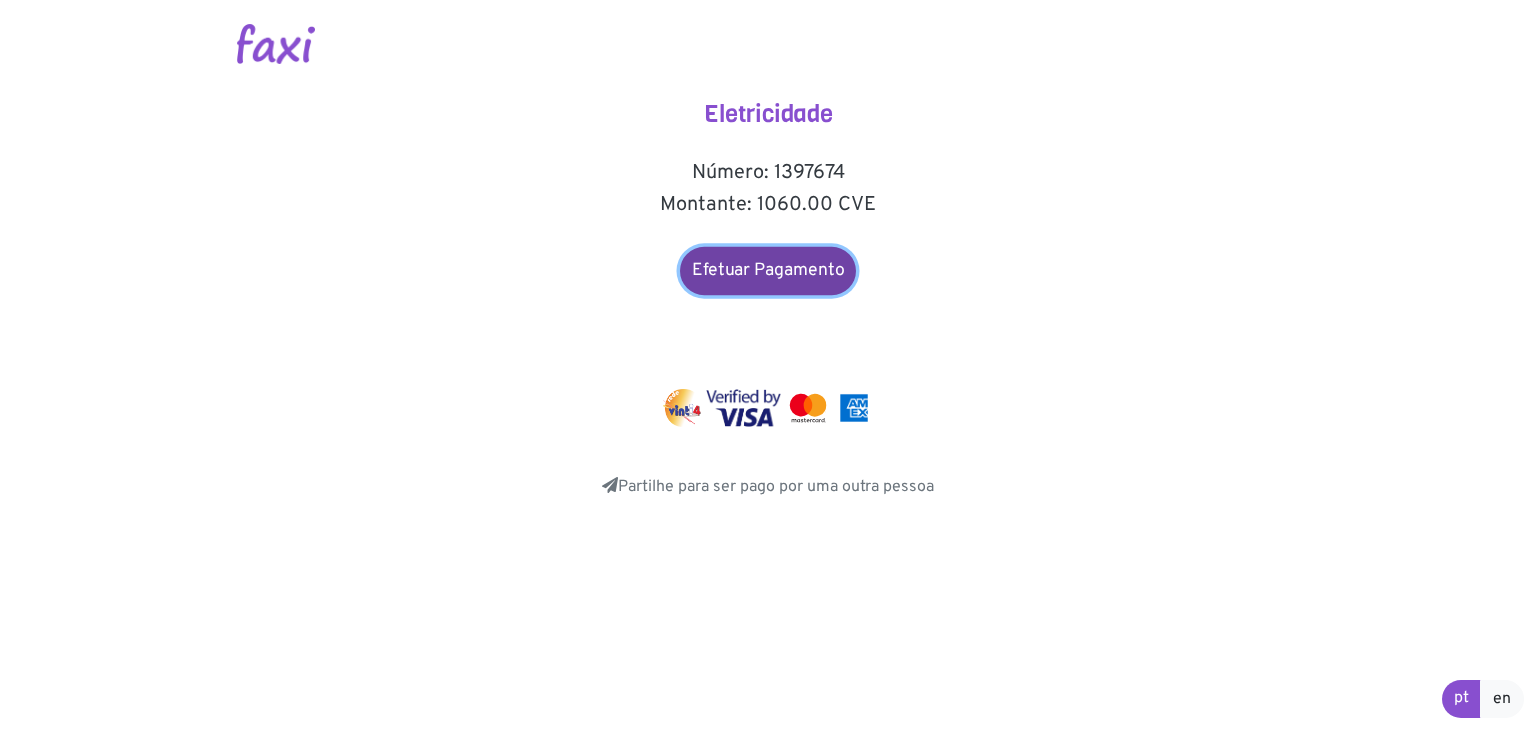 click on "Efetuar Pagamento" at bounding box center (768, 271) 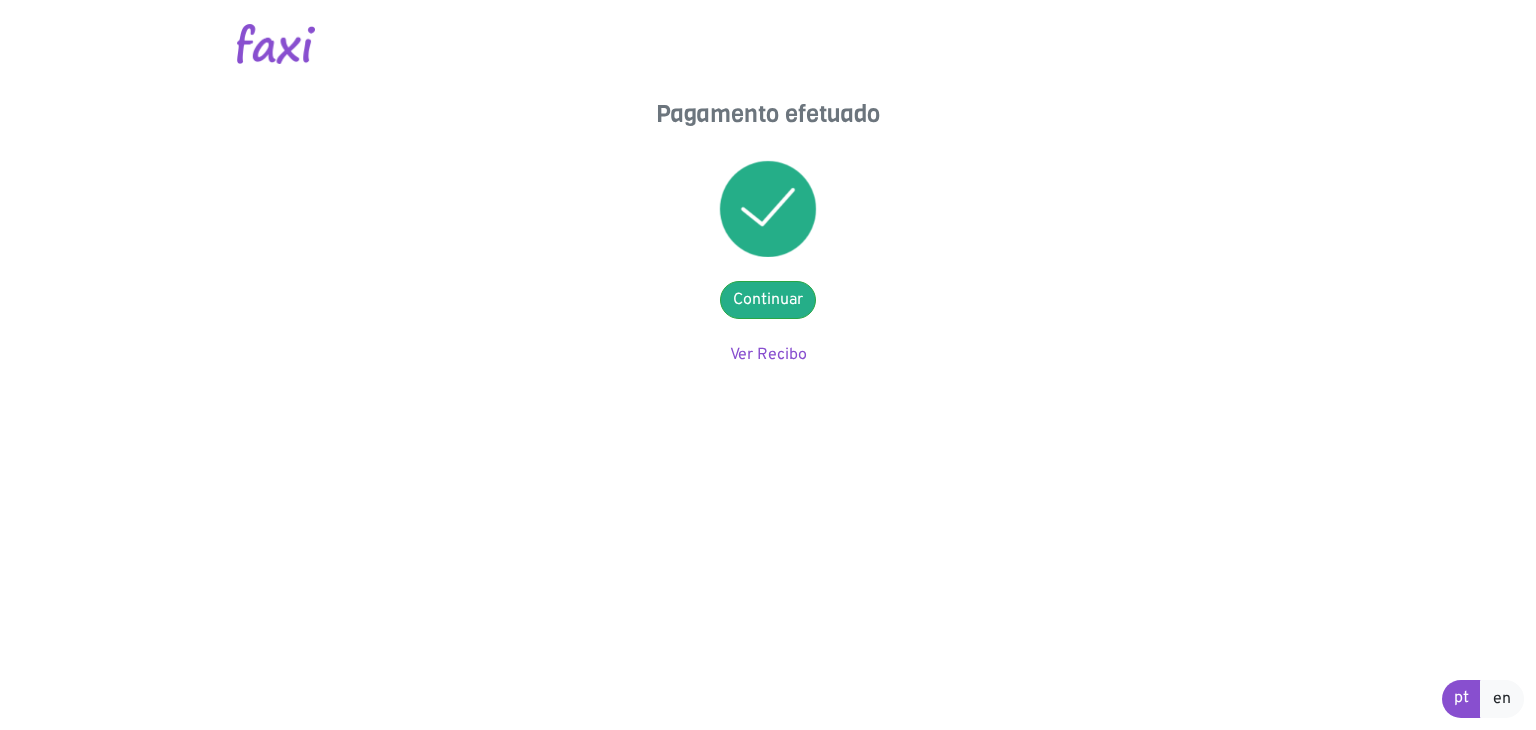 scroll, scrollTop: 0, scrollLeft: 0, axis: both 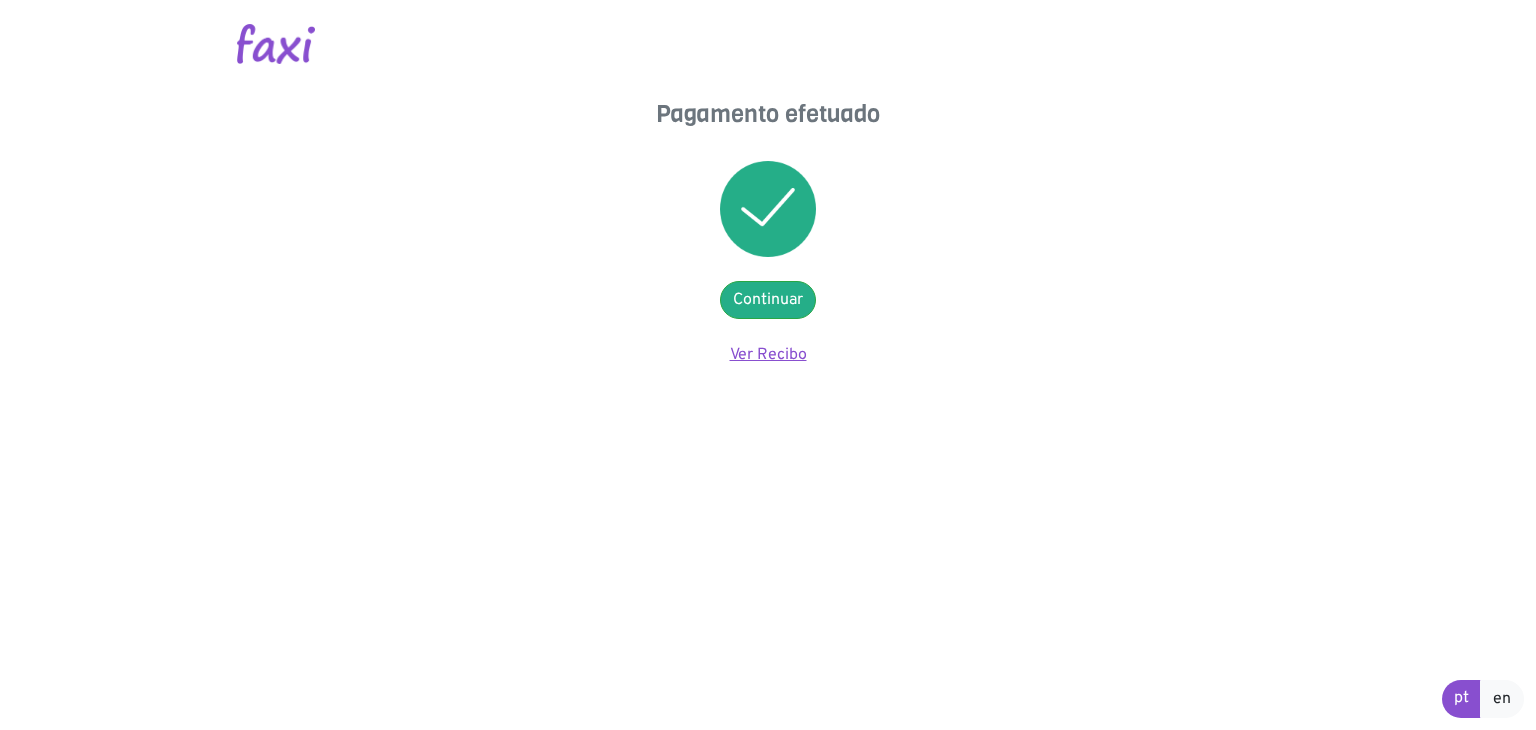 click on "Ver Recibo" at bounding box center (768, 355) 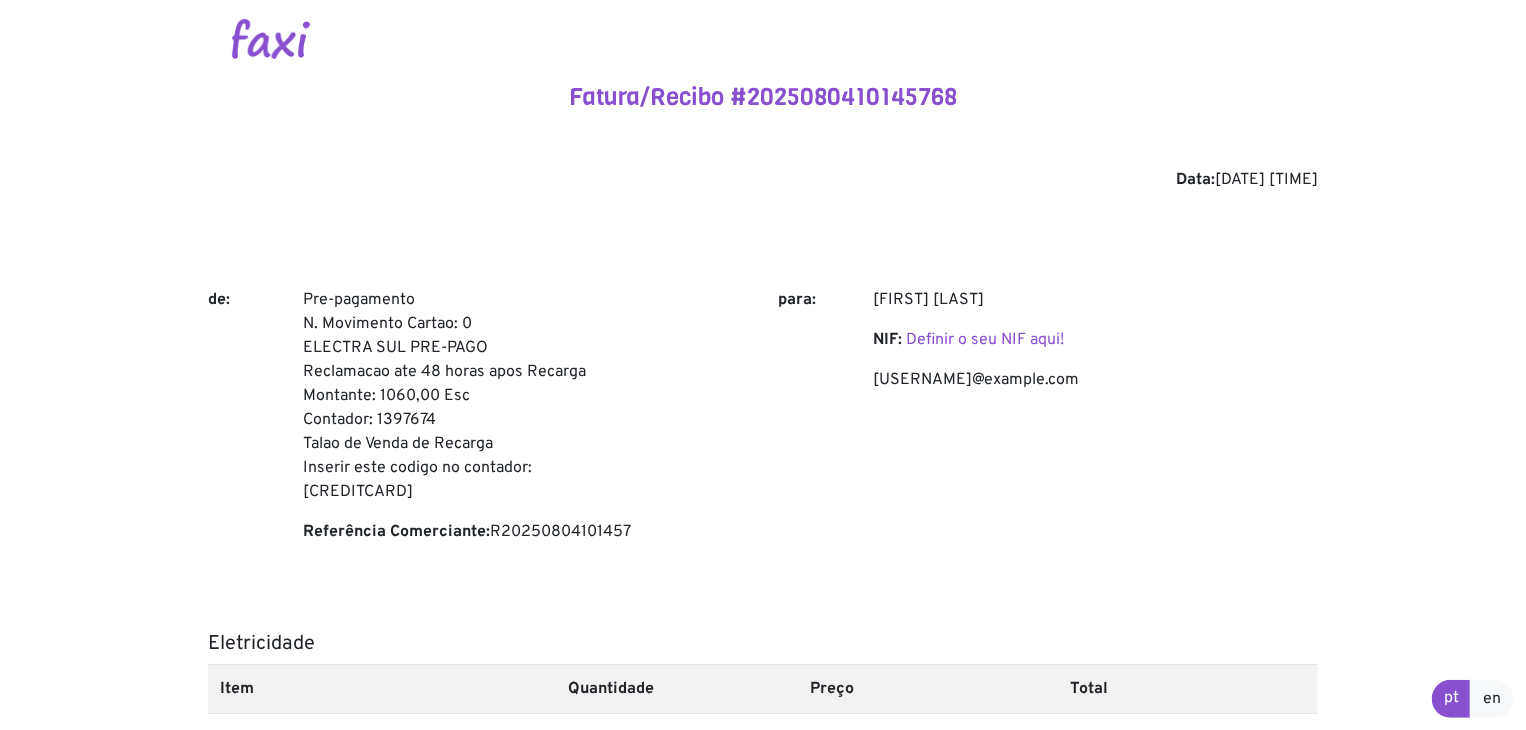 scroll, scrollTop: 0, scrollLeft: 0, axis: both 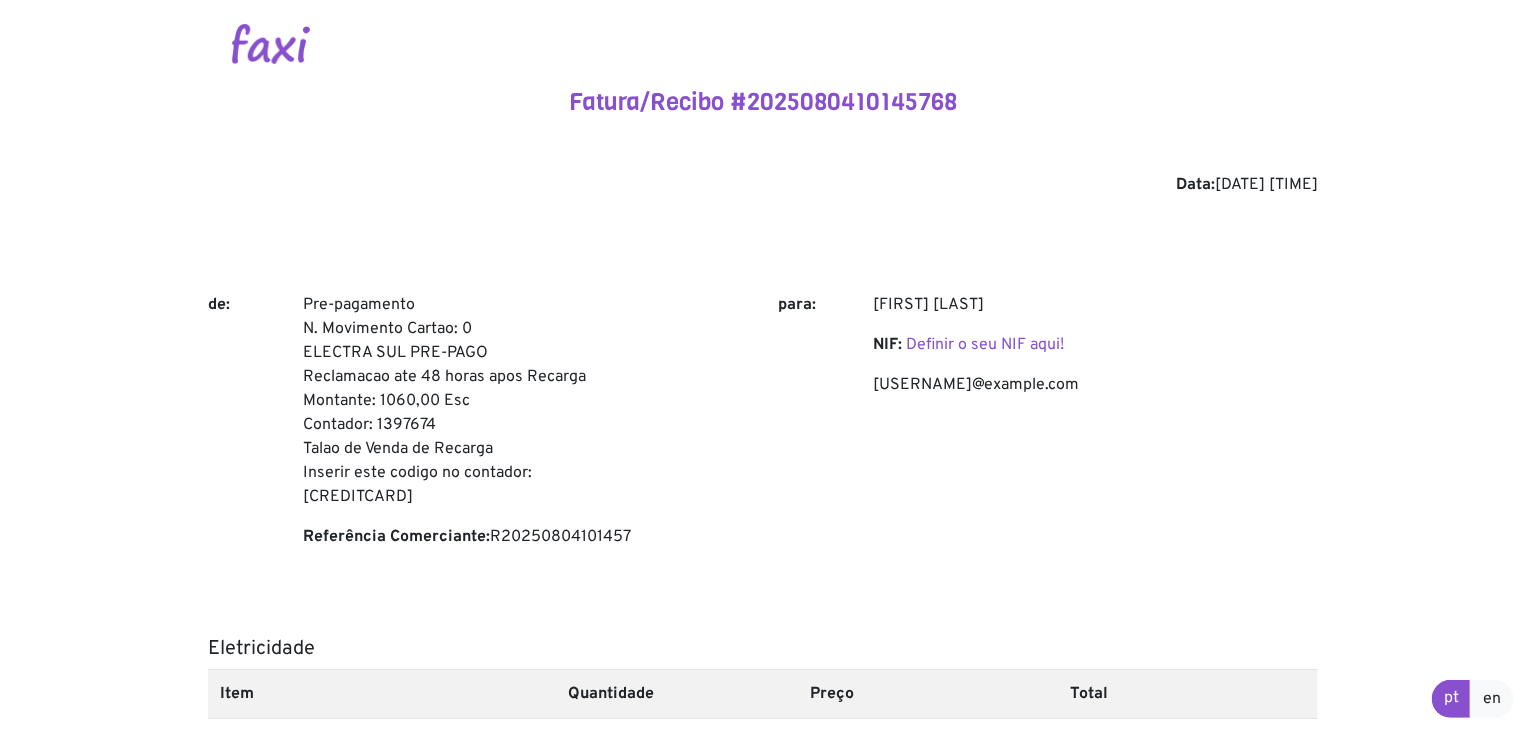 click at bounding box center [271, 44] 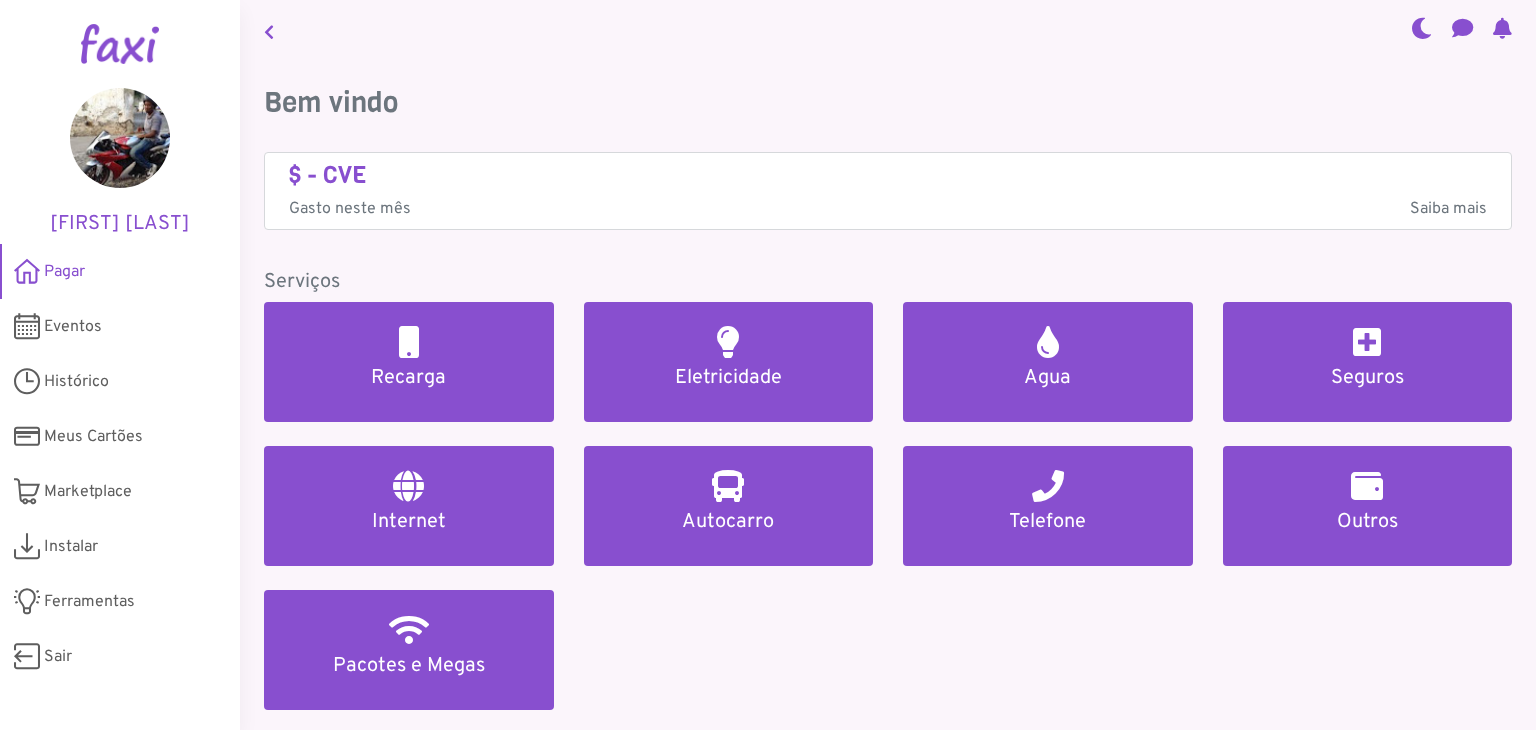 scroll, scrollTop: 0, scrollLeft: 0, axis: both 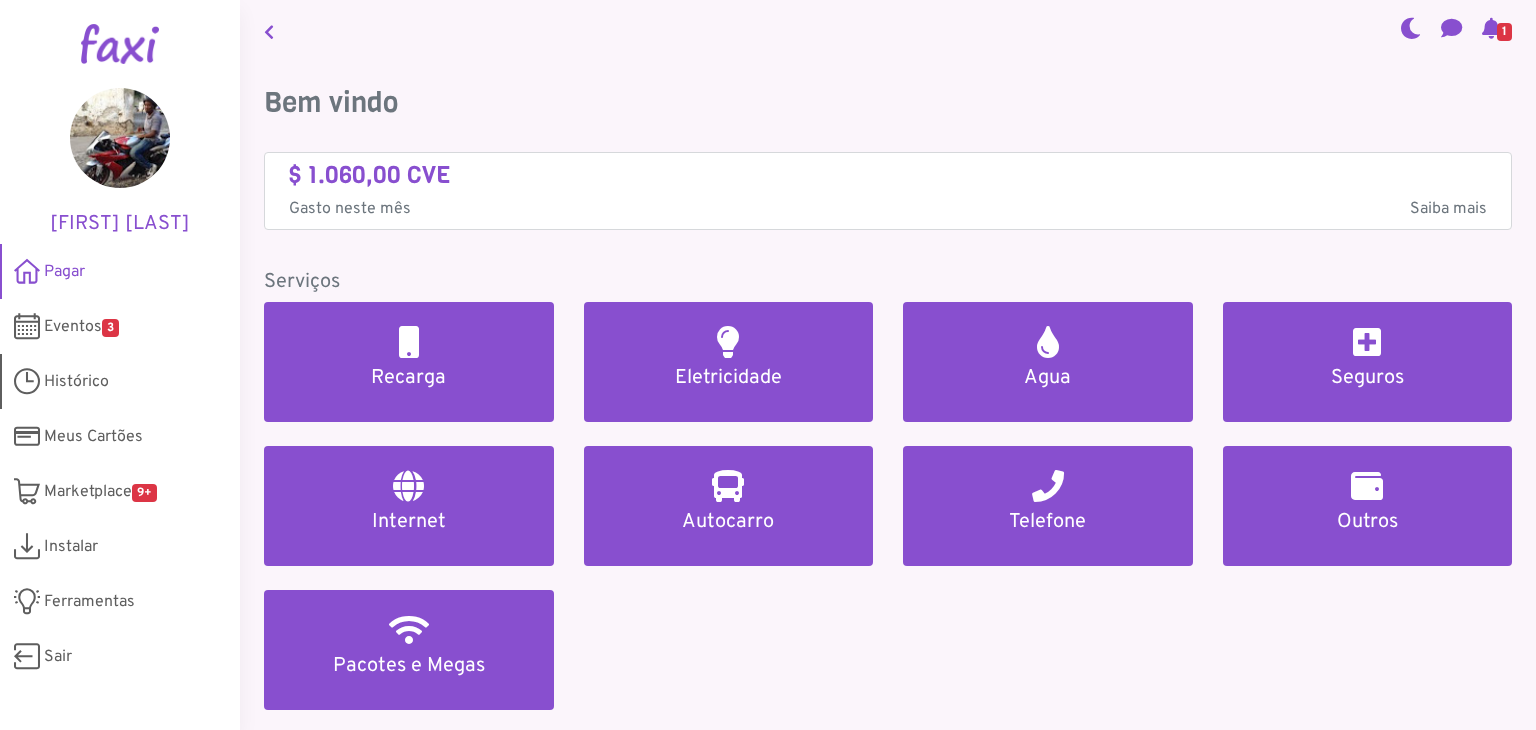 click on "Histórico" at bounding box center [76, 382] 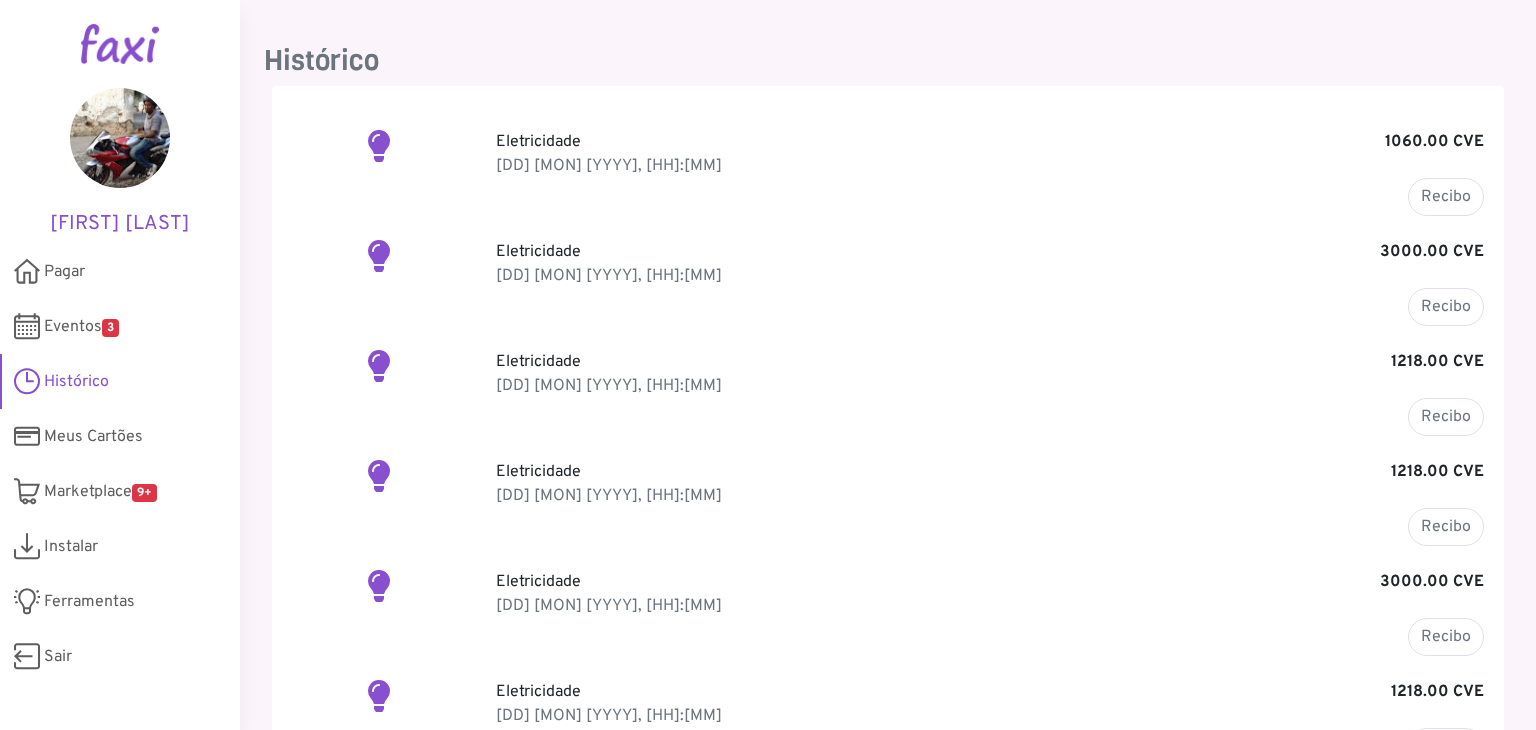 scroll, scrollTop: 100, scrollLeft: 0, axis: vertical 